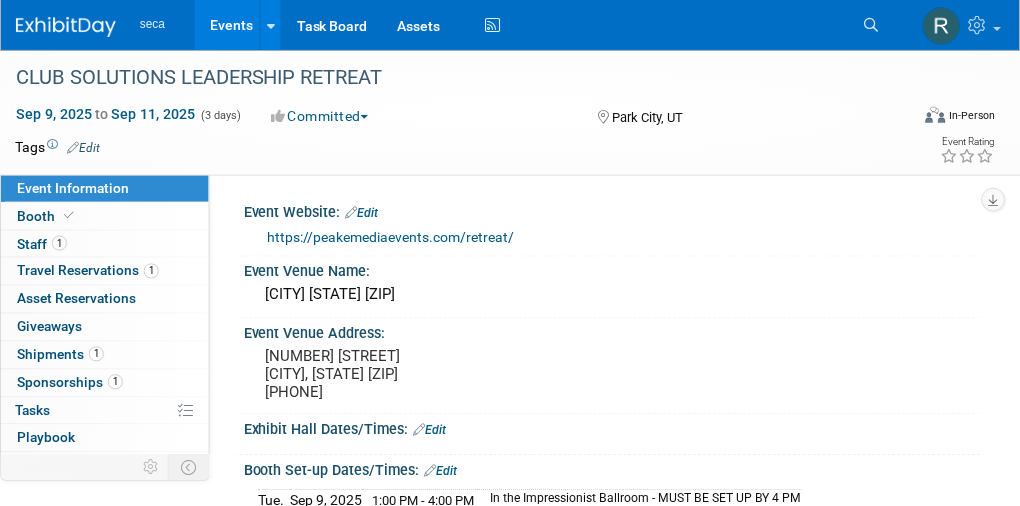 scroll, scrollTop: 300, scrollLeft: 0, axis: vertical 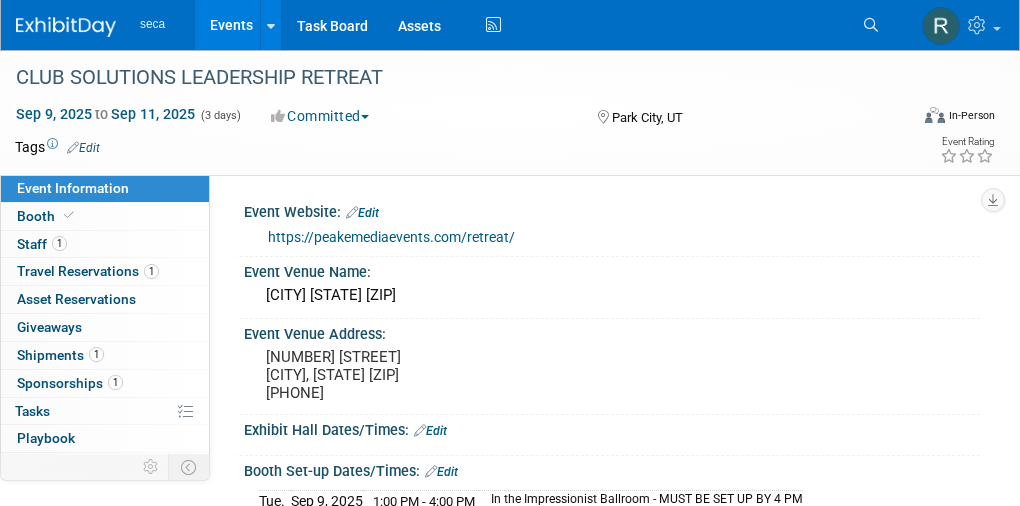 click on "Events" at bounding box center [231, 25] 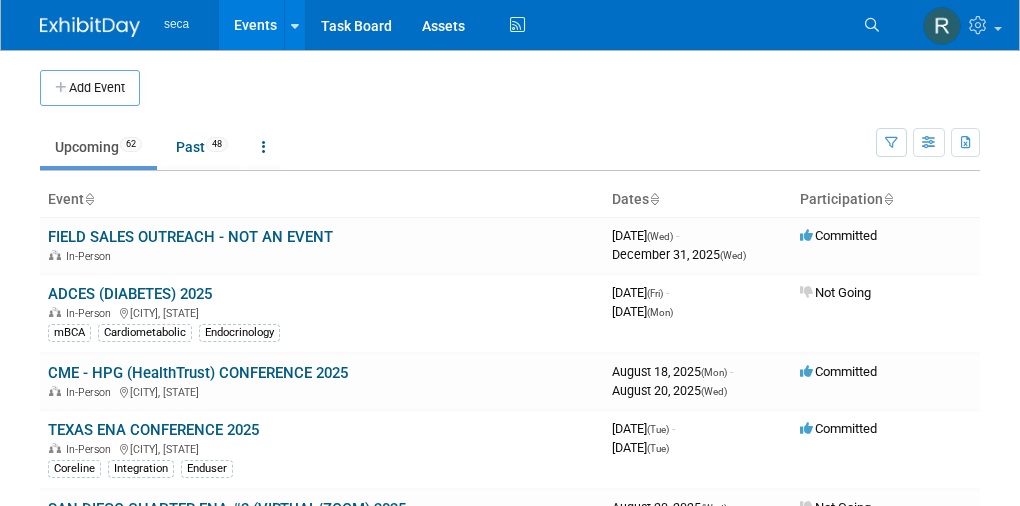 scroll, scrollTop: 0, scrollLeft: 0, axis: both 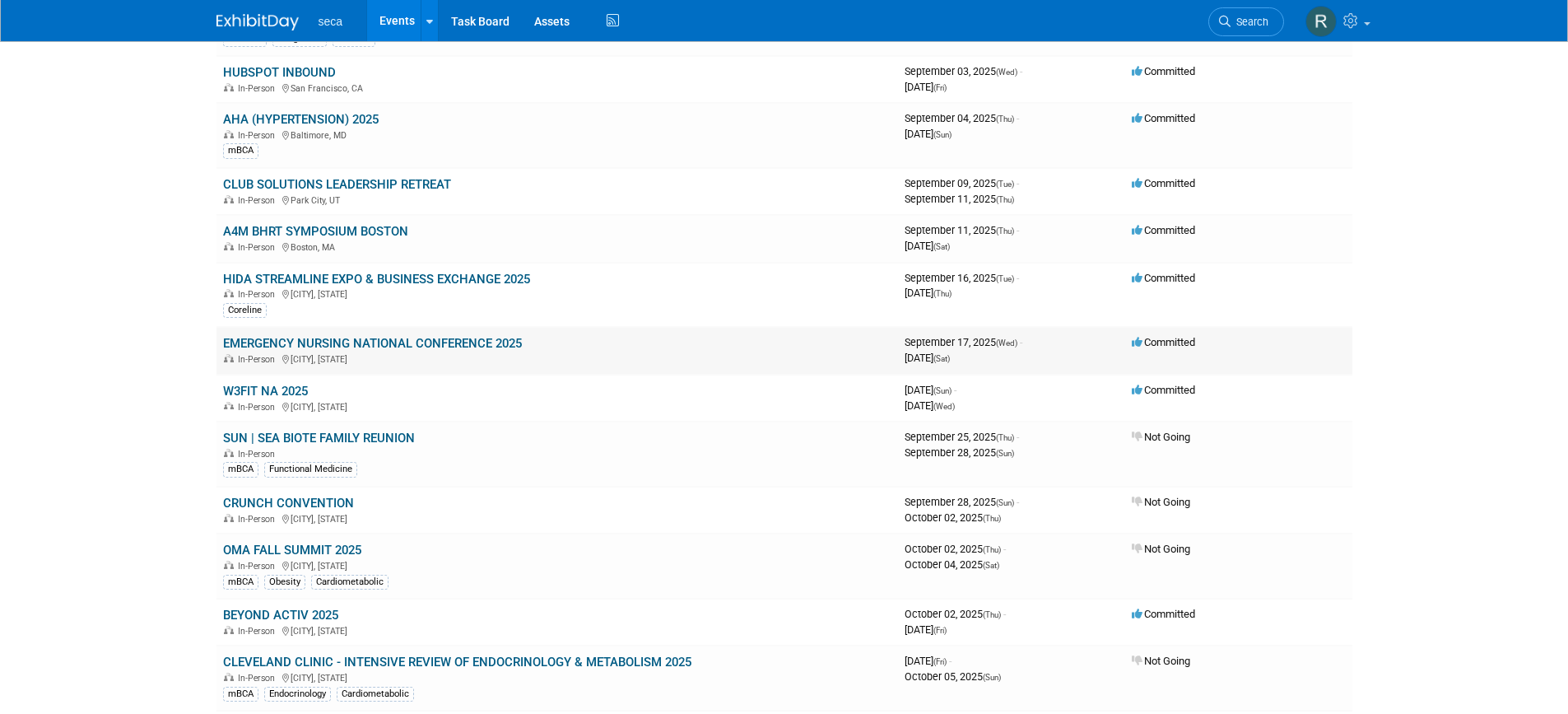 click on "EMERGENCY NURSING NATIONAL CONFERENCE 2025" at bounding box center (372, 343) 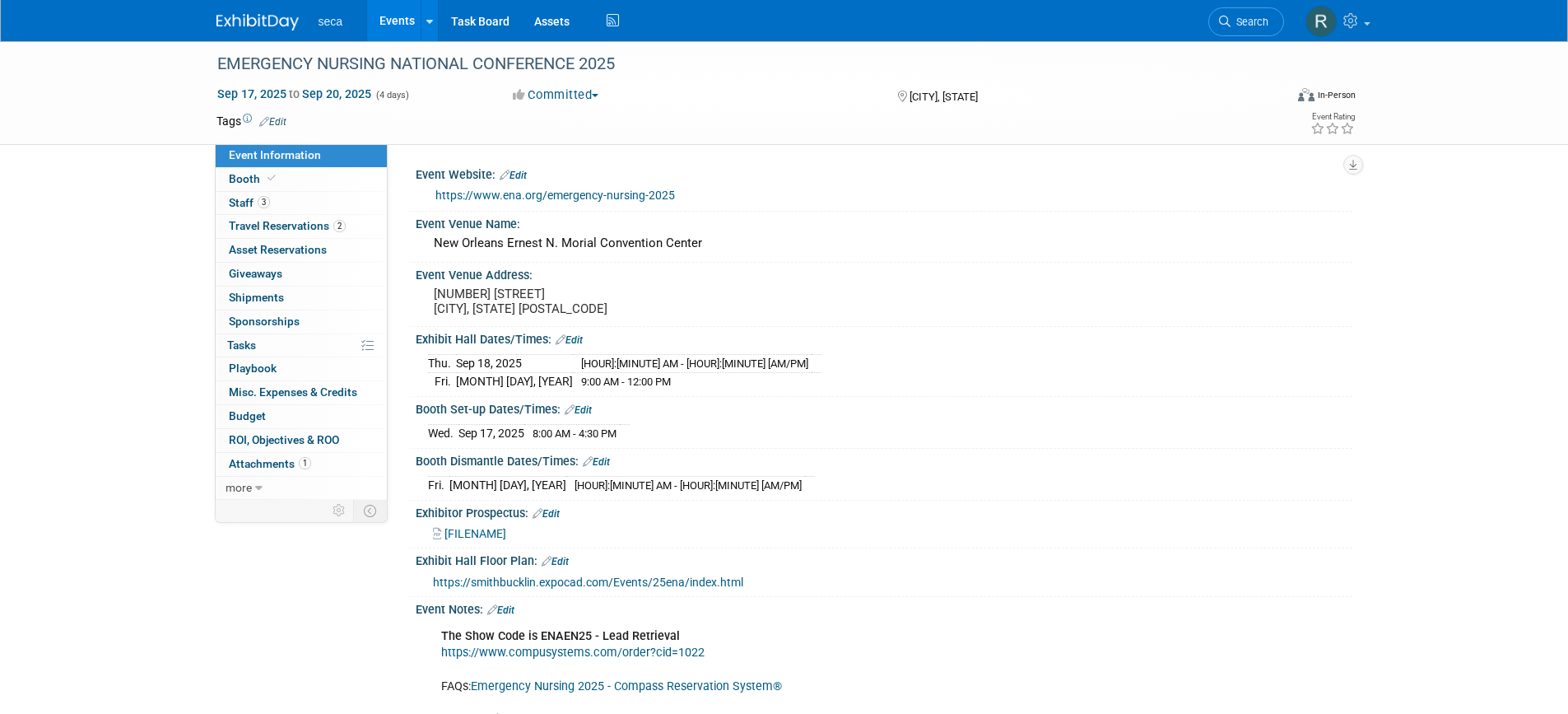 scroll, scrollTop: 0, scrollLeft: 0, axis: both 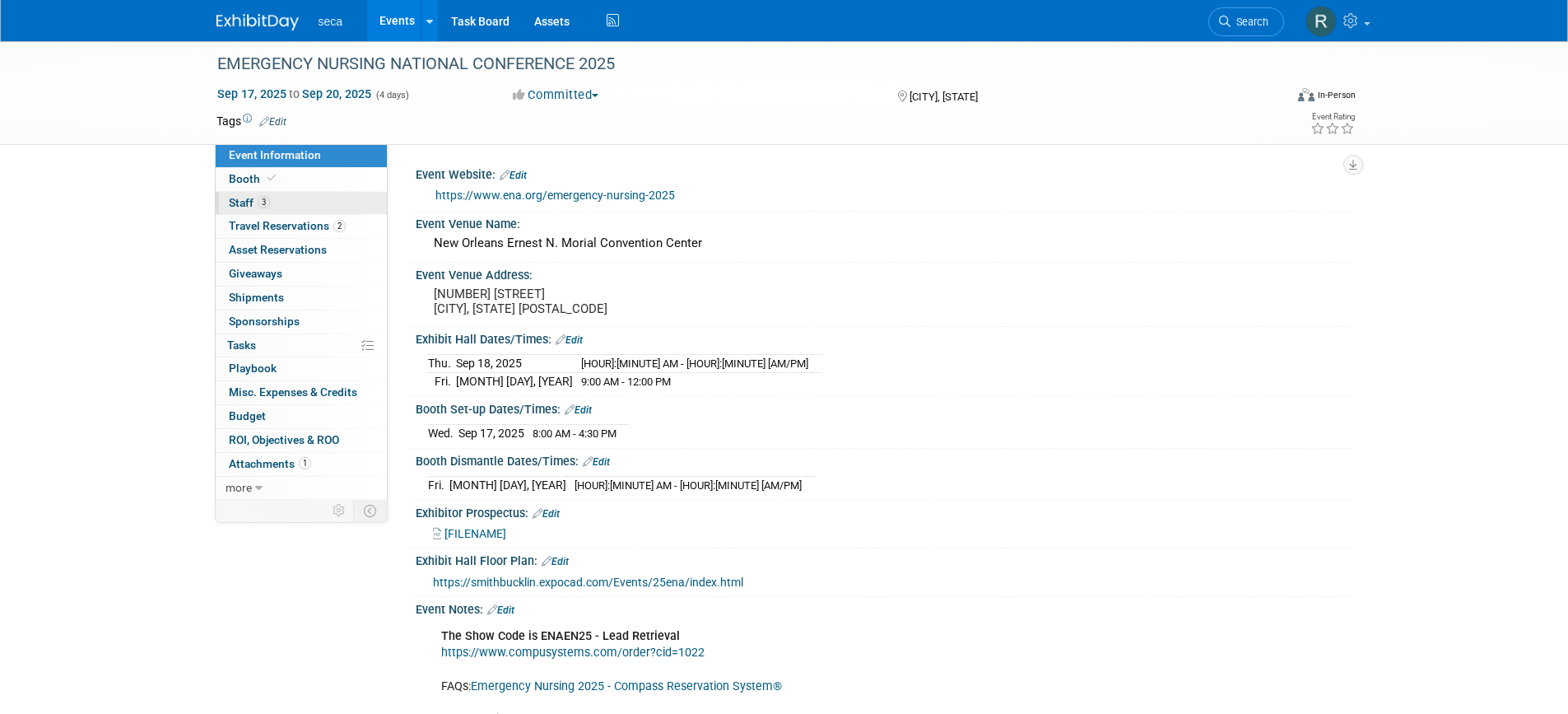 click on "Staff 3" at bounding box center [249, 203] 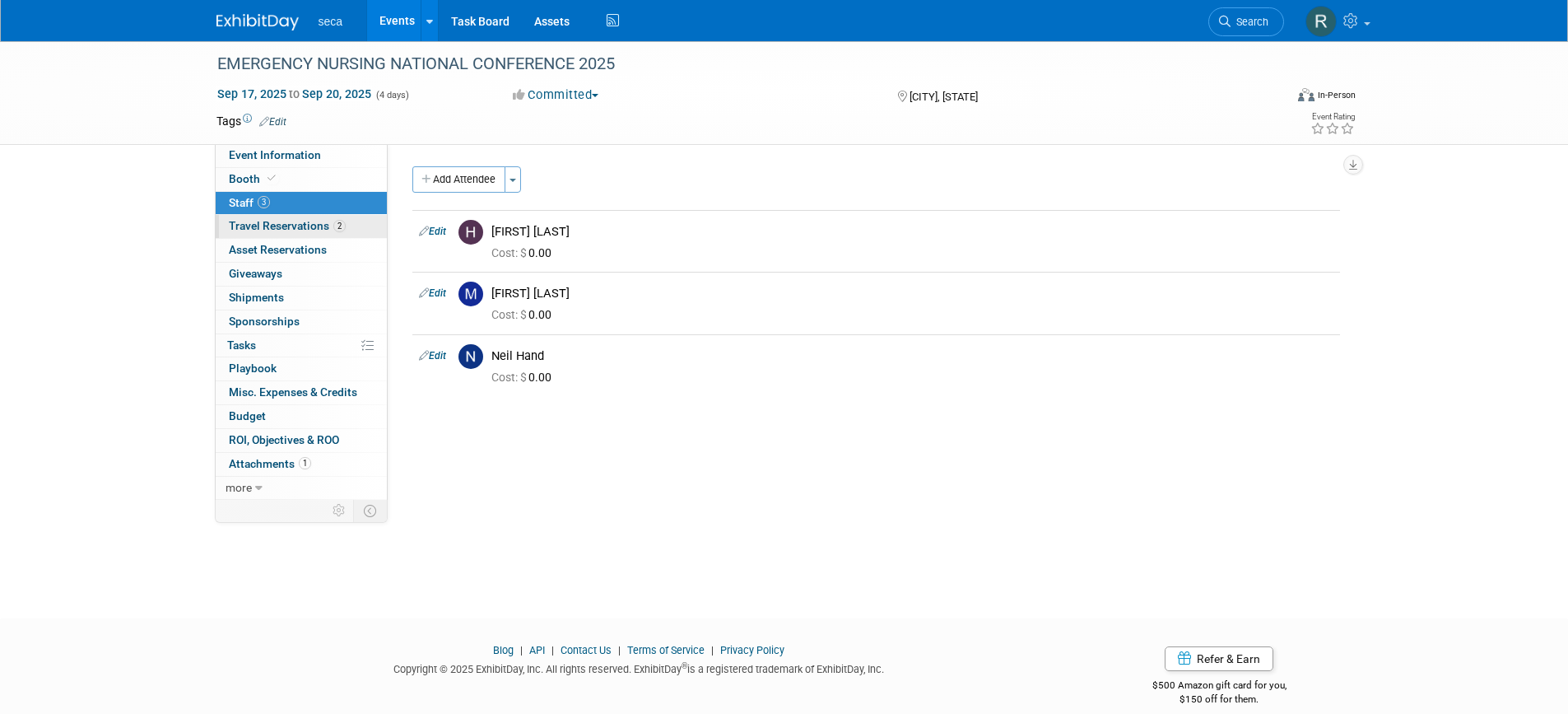 click on "Travel Reservations 2" at bounding box center (287, 226) 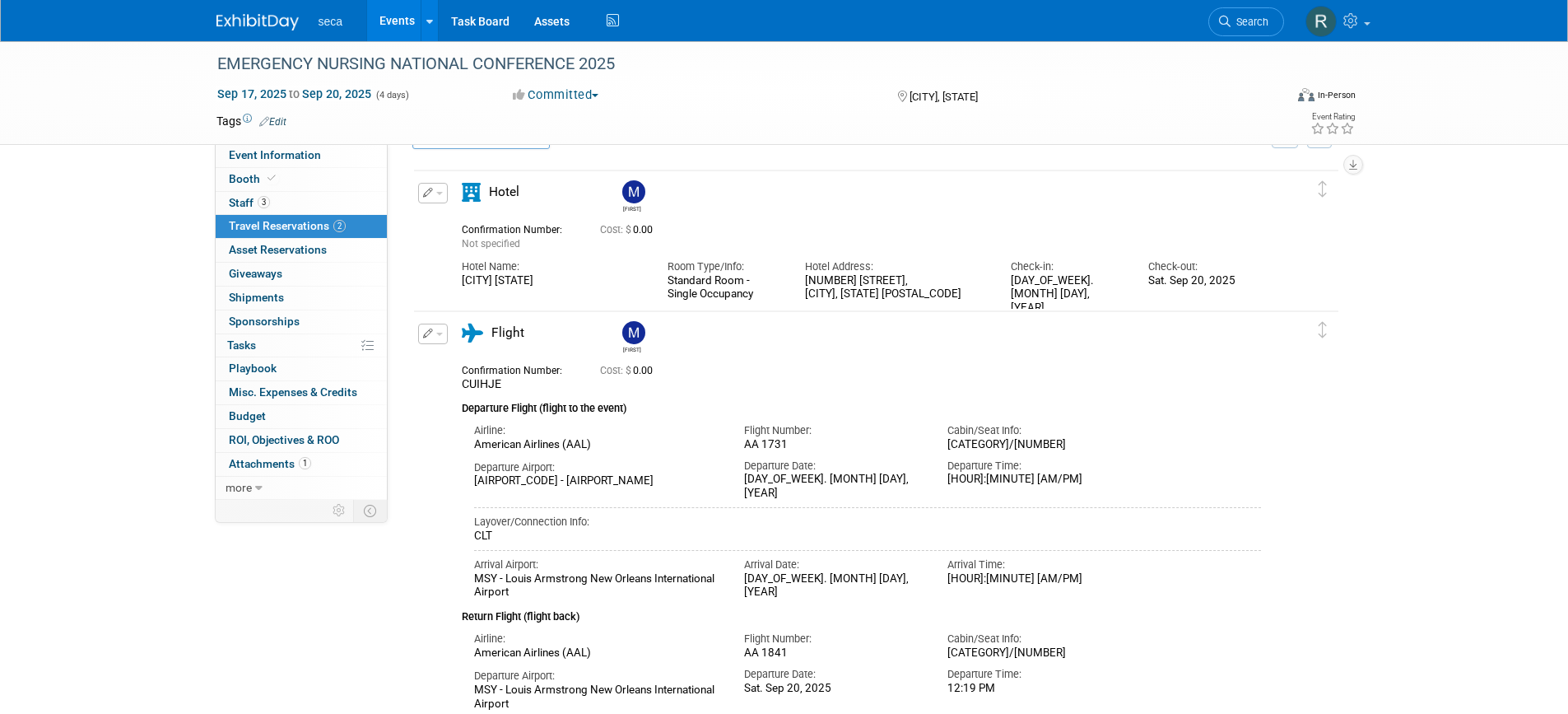 scroll, scrollTop: 82, scrollLeft: 0, axis: vertical 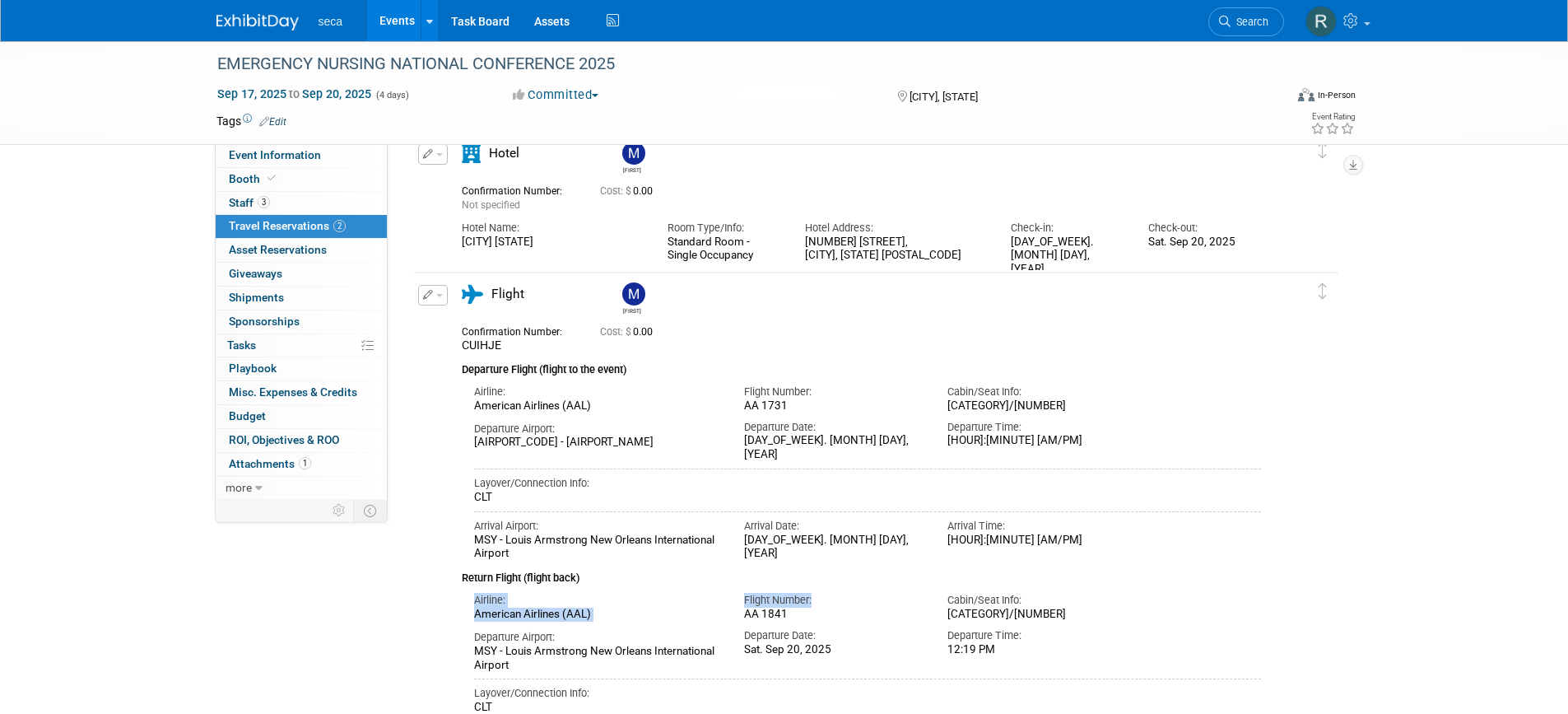 click on "Confirmation Number:
CUIHJE
Cost: $  0.00 Departure Flight (flight to the event) Airline: 10:32 AM" at bounding box center (862, 538) 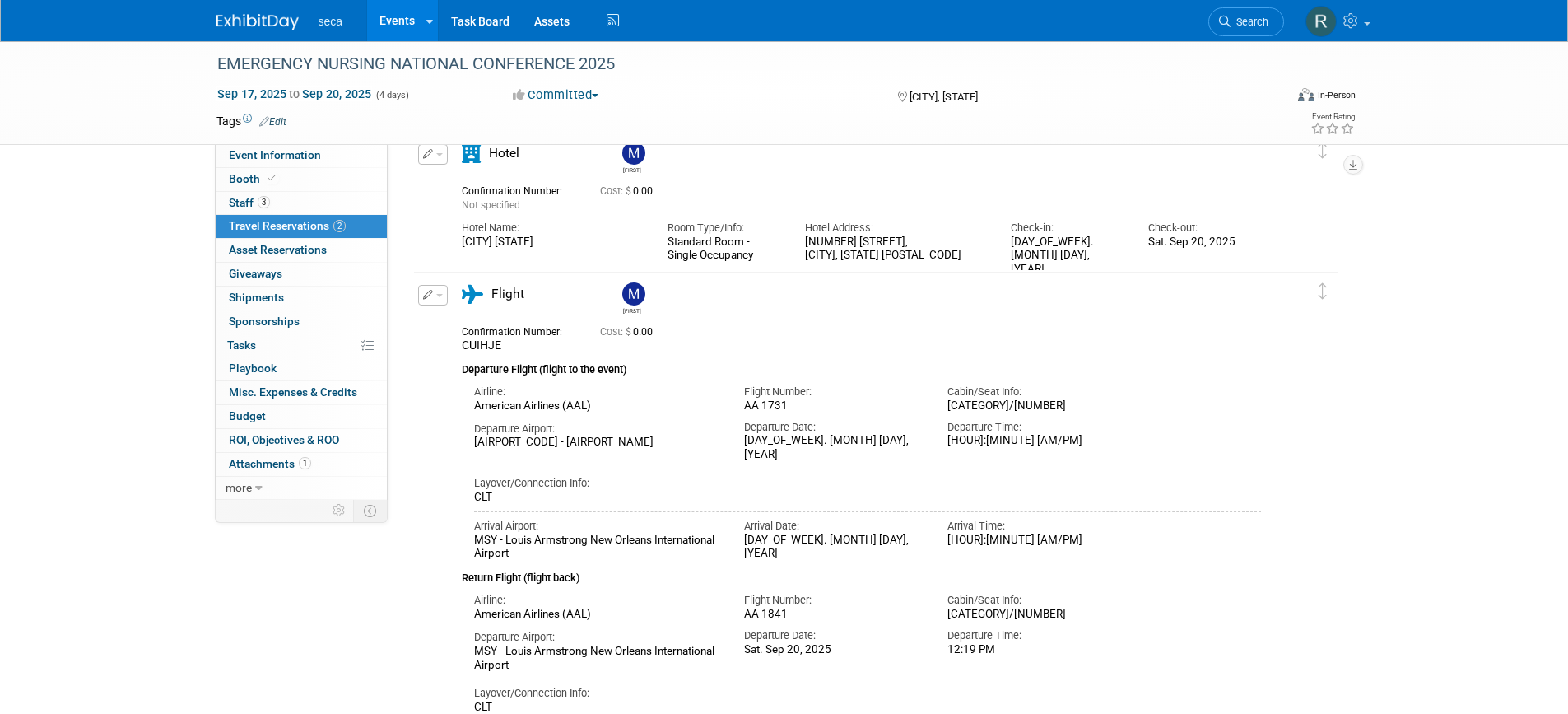 click on "Departure Airport:
CHS - Charleston Air Force Base-International Airport
Departure Date:
Tue. Sep 16, 2025
Departure Time: 10:32 AM" at bounding box center [868, 437] 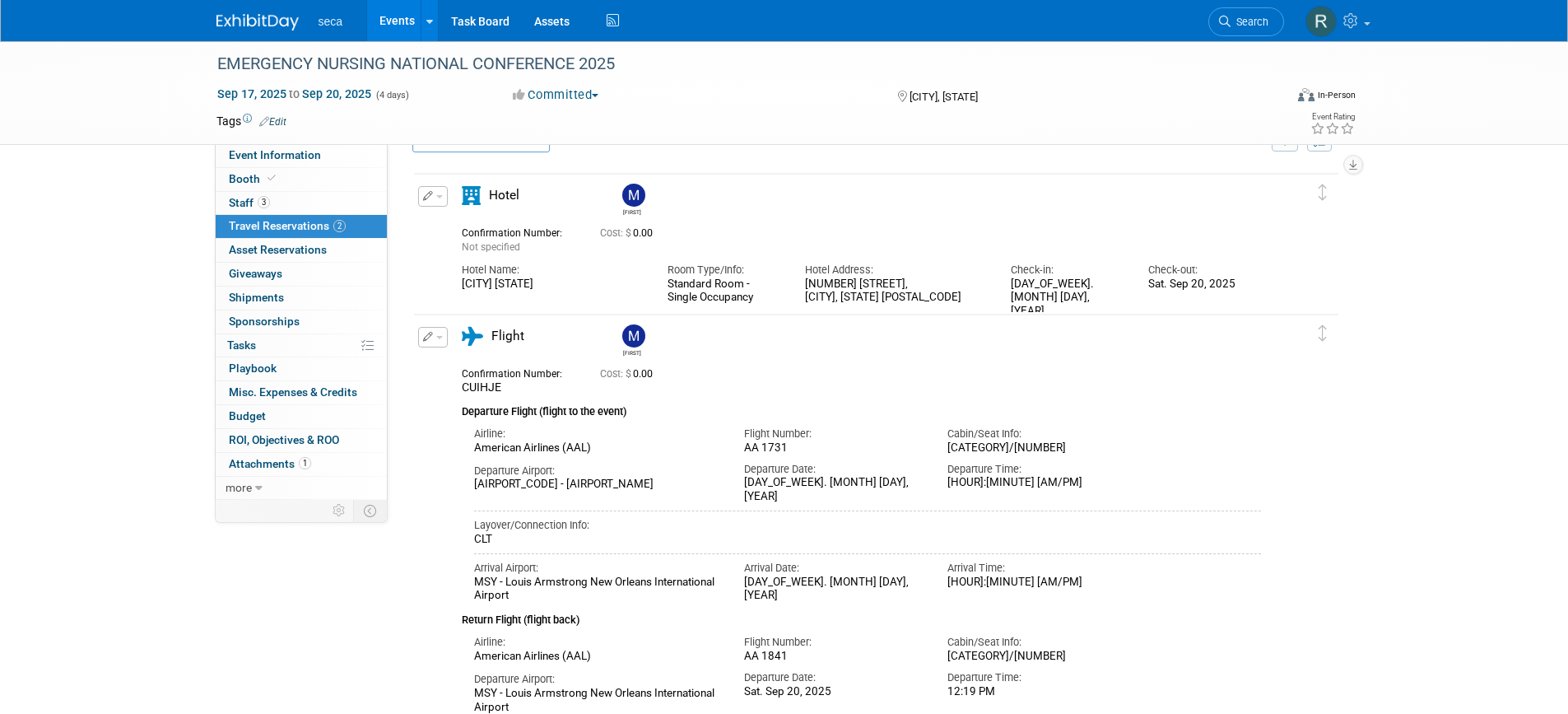 scroll, scrollTop: 0, scrollLeft: 0, axis: both 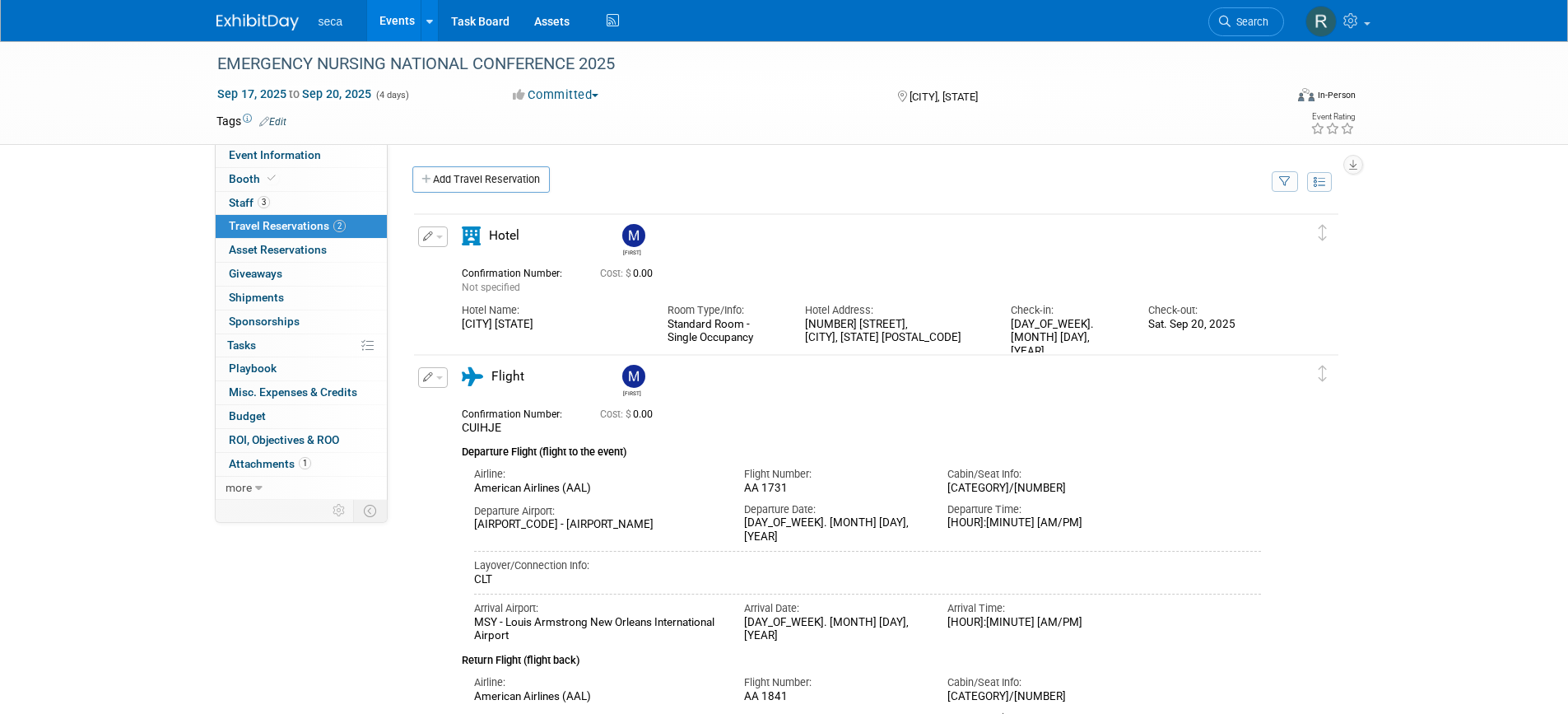 drag, startPoint x: 651, startPoint y: 275, endPoint x: 630, endPoint y: 278, distance: 21.213203 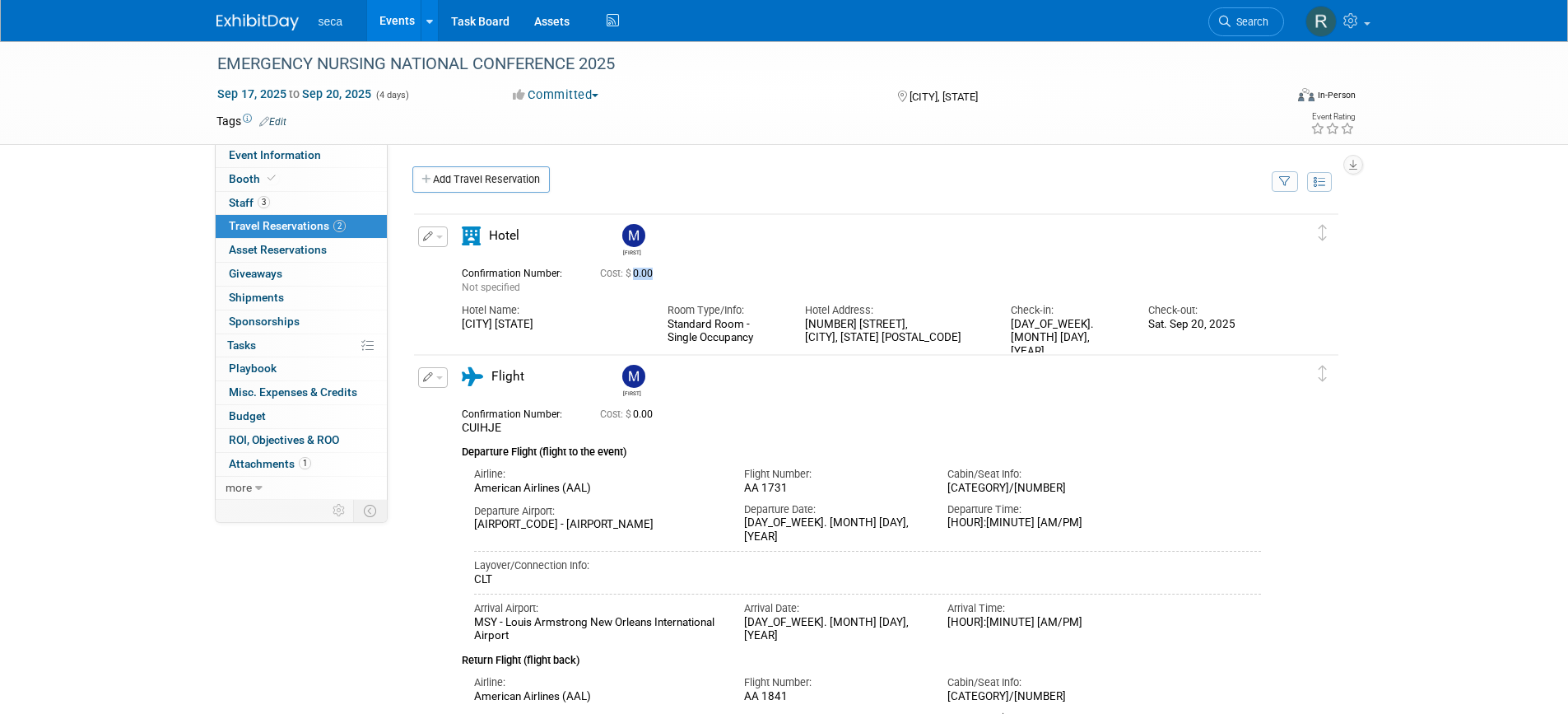 drag, startPoint x: 653, startPoint y: 276, endPoint x: 634, endPoint y: 278, distance: 19.104973 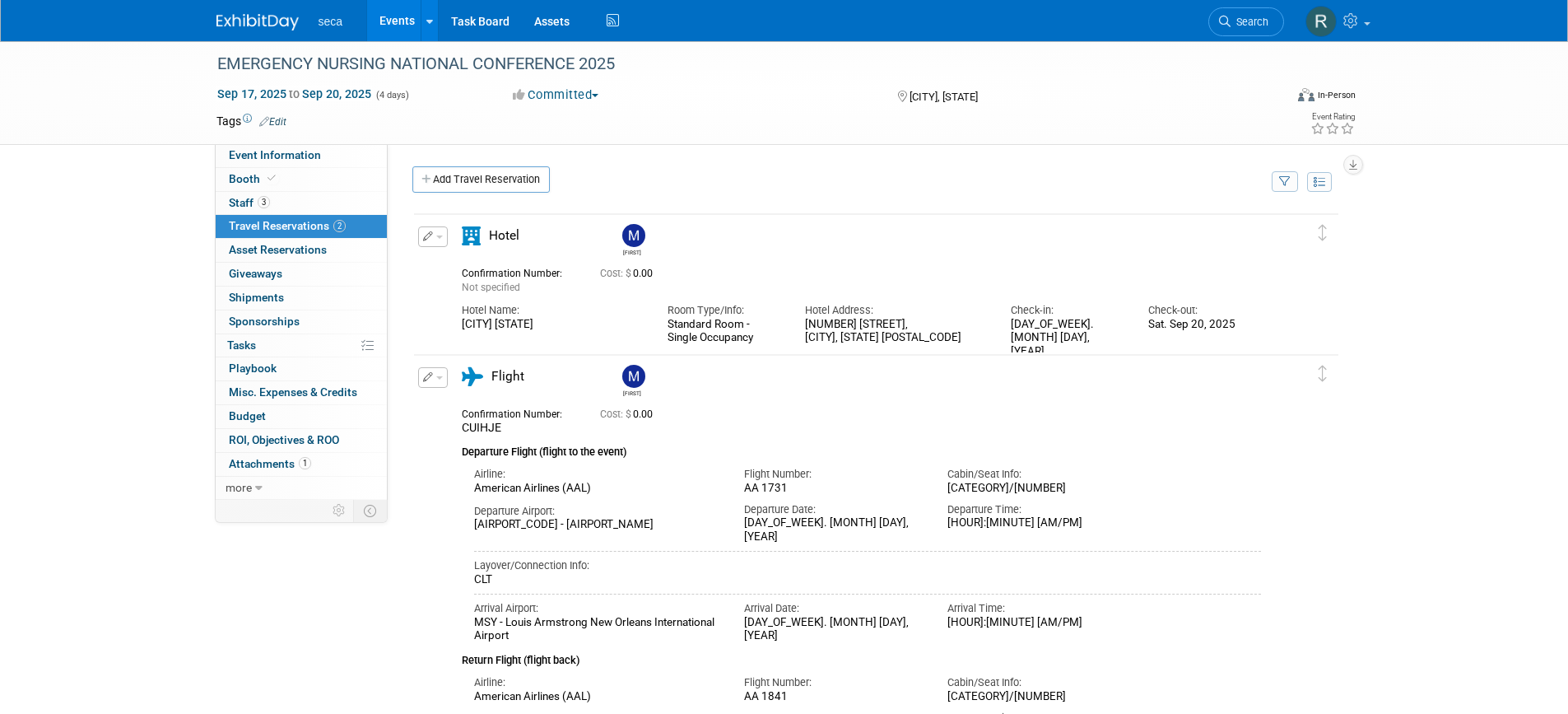 click on "Room Type/Info:
Standard Room - Single Occupancy" at bounding box center [724, 320] 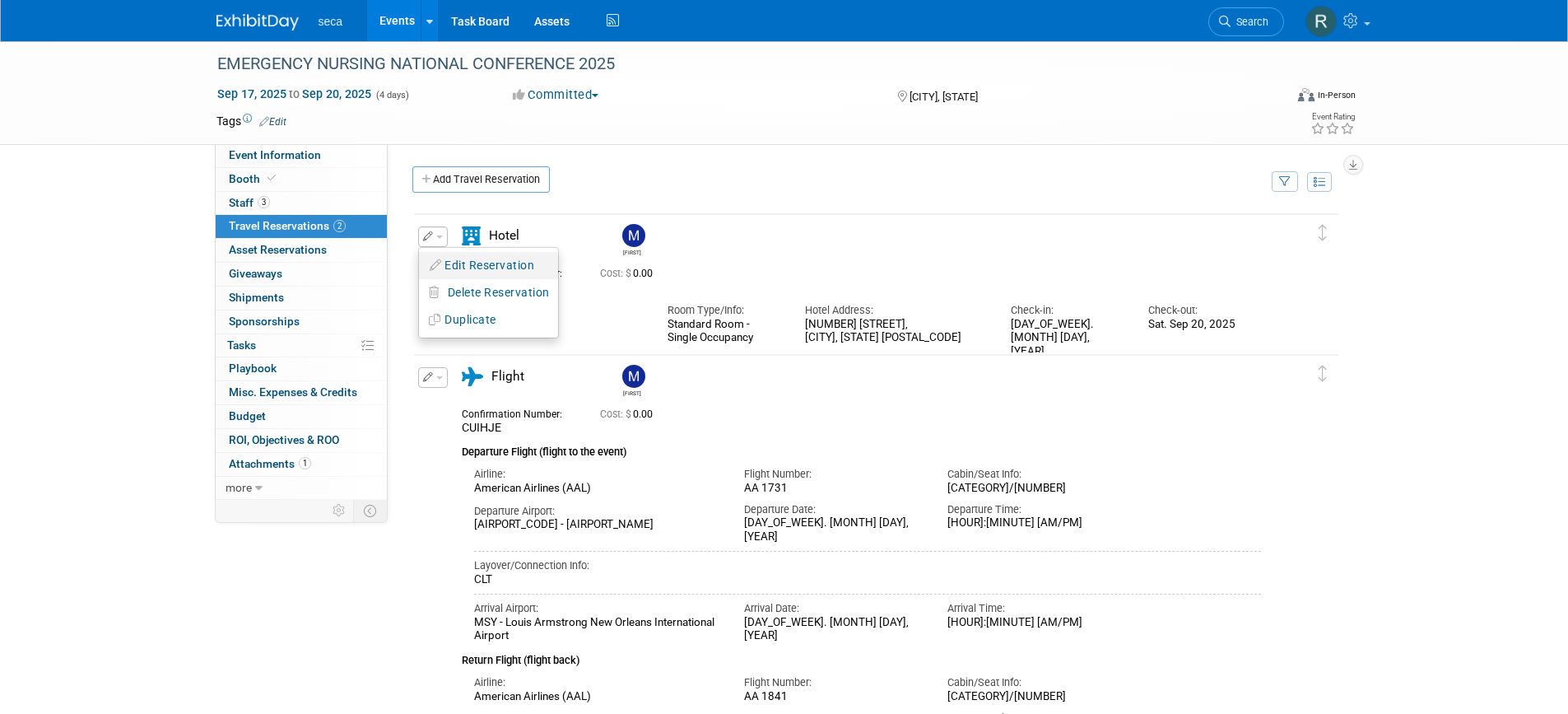 click on "Edit Reservation" at bounding box center [488, 265] 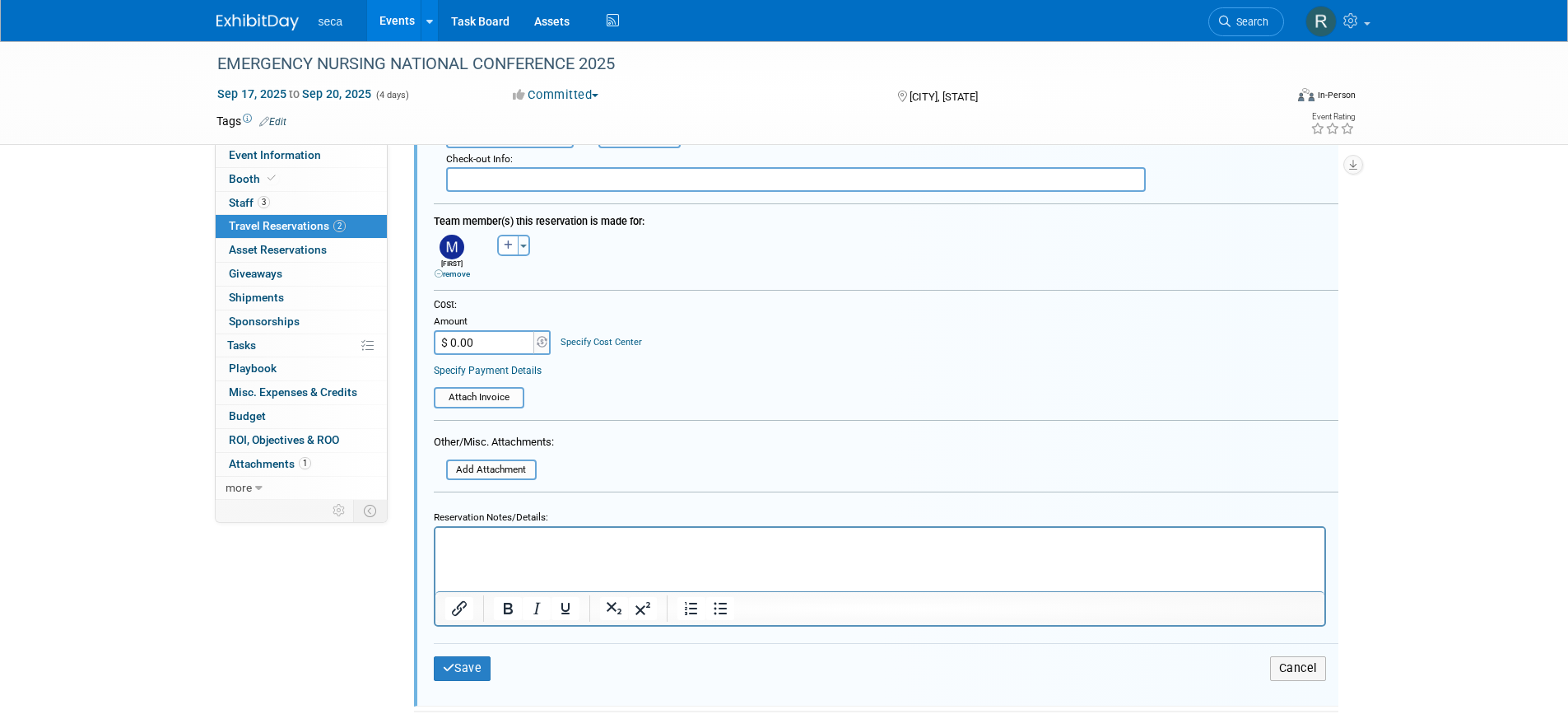 scroll, scrollTop: 494, scrollLeft: 0, axis: vertical 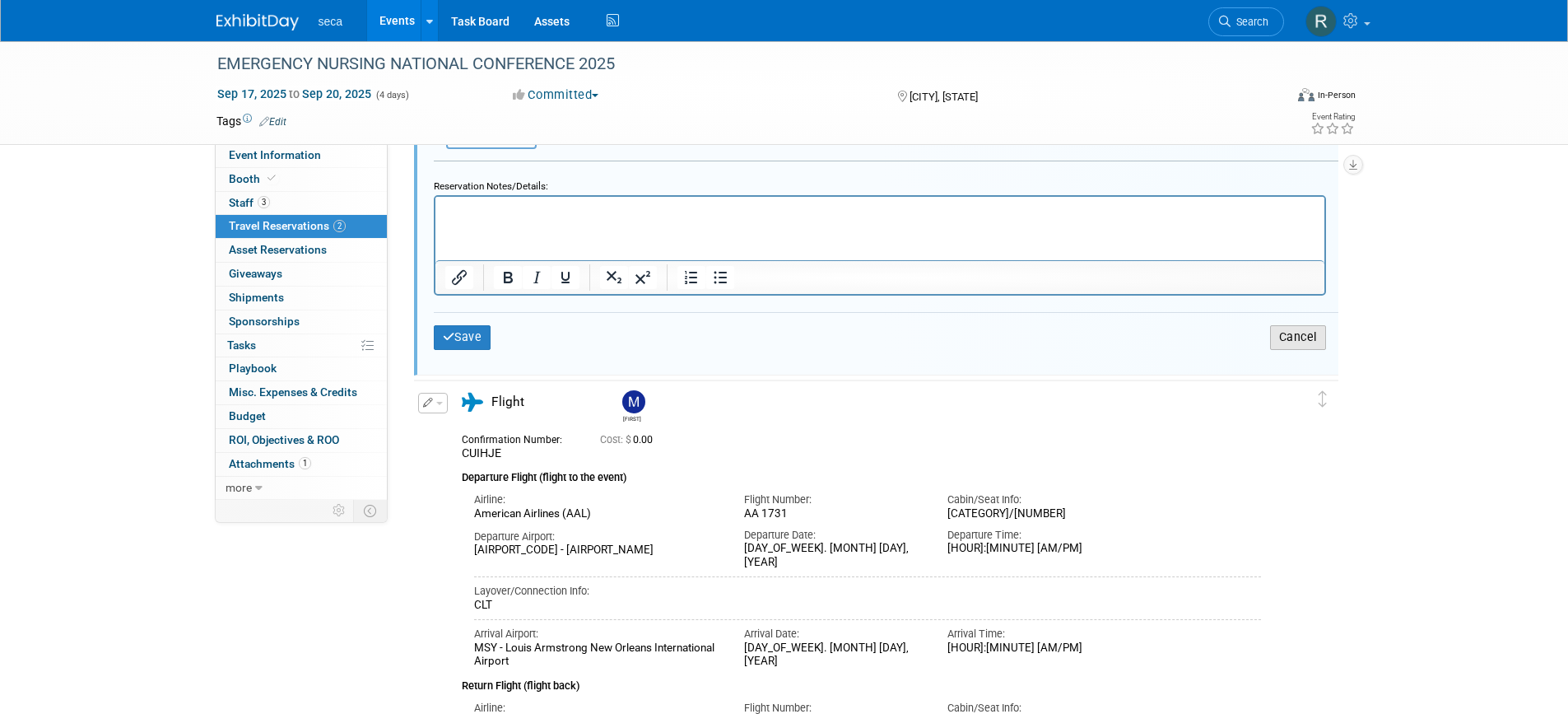 click on "Cancel" at bounding box center [1298, 337] 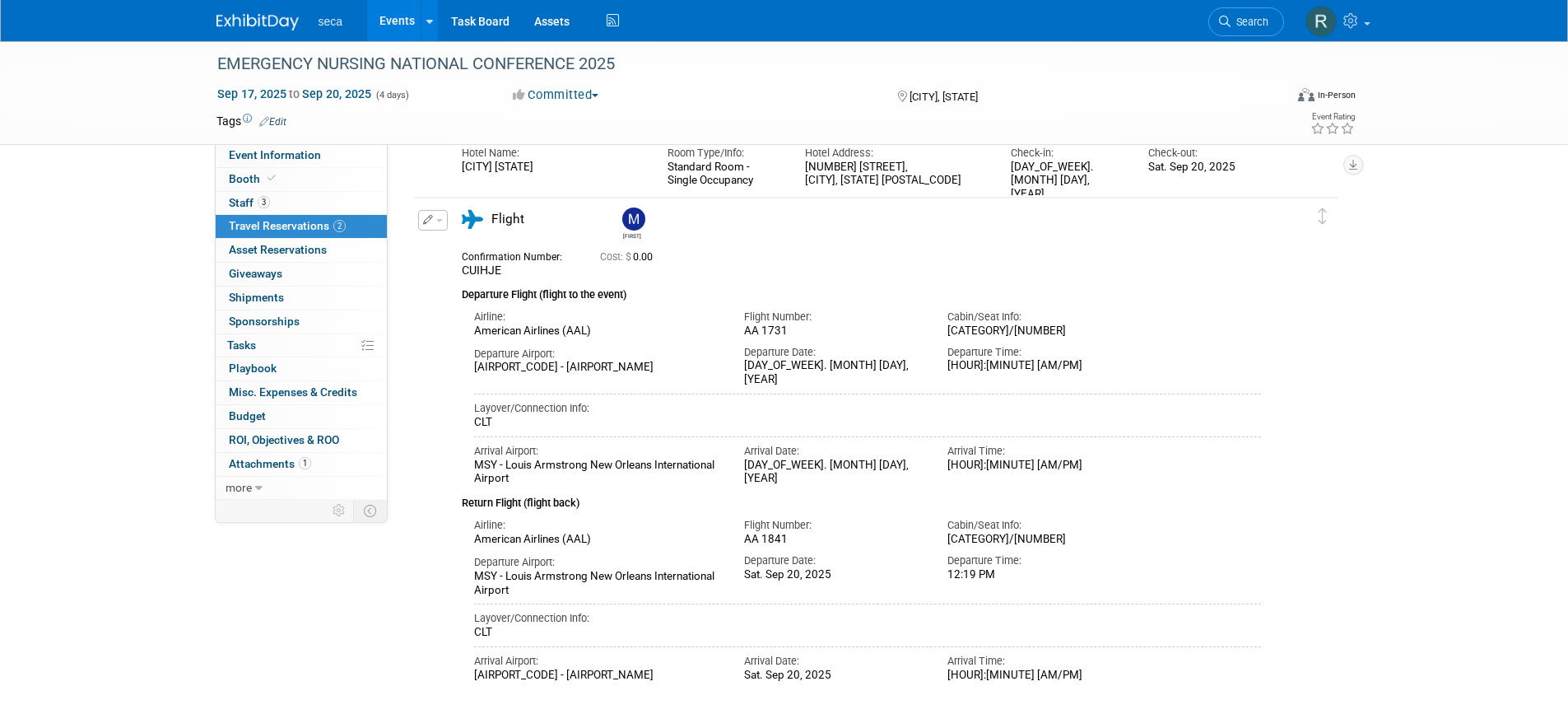scroll, scrollTop: 0, scrollLeft: 0, axis: both 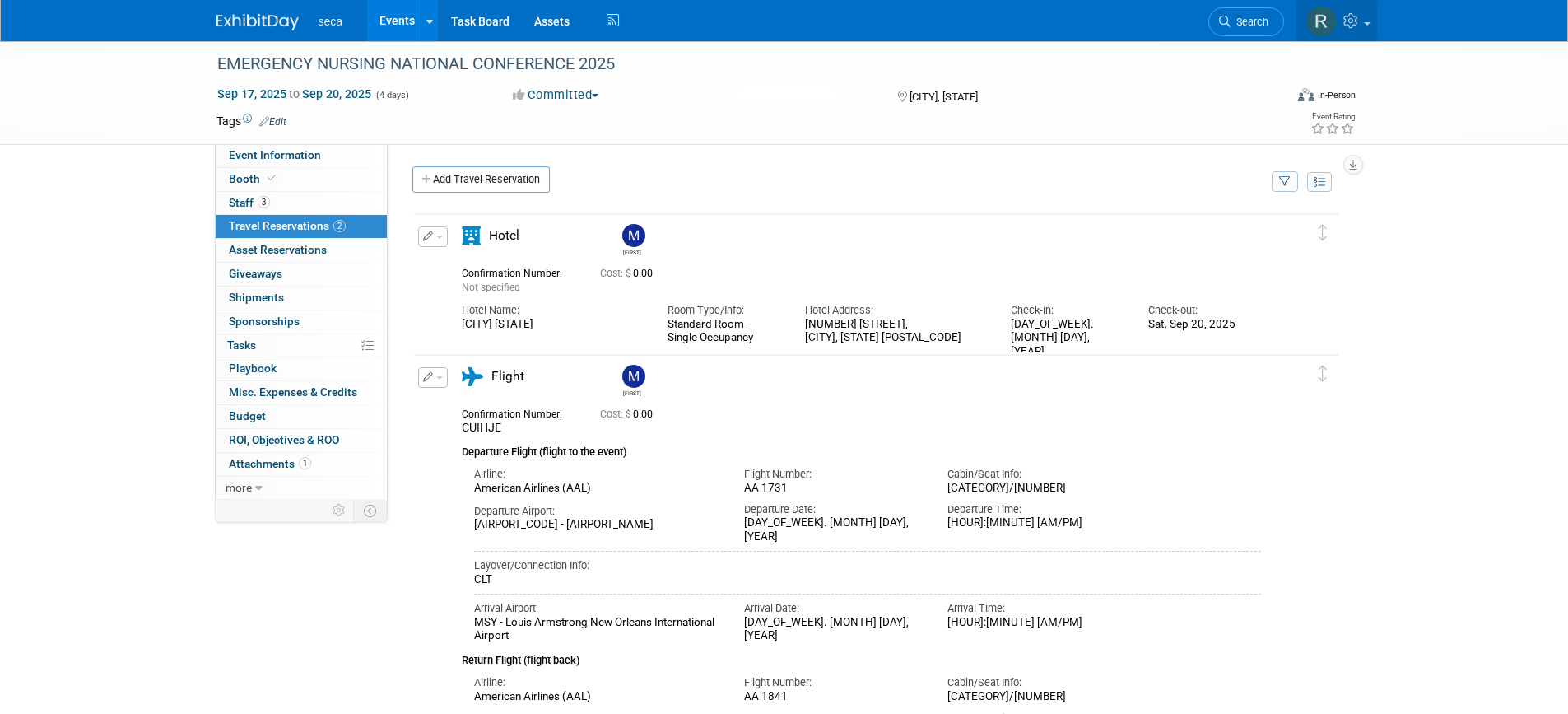 click at bounding box center [1337, 21] 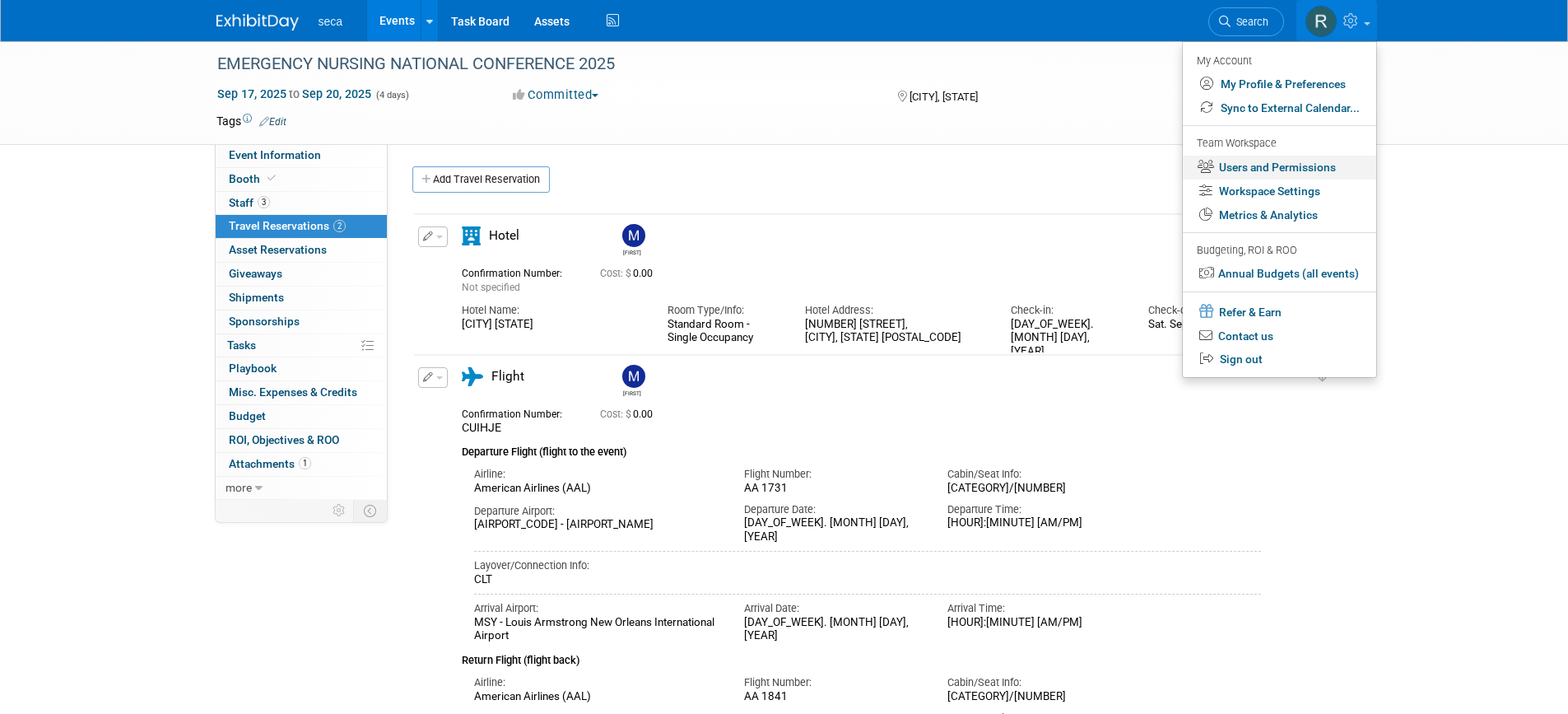 click on "Users and Permissions" at bounding box center (1279, 167) 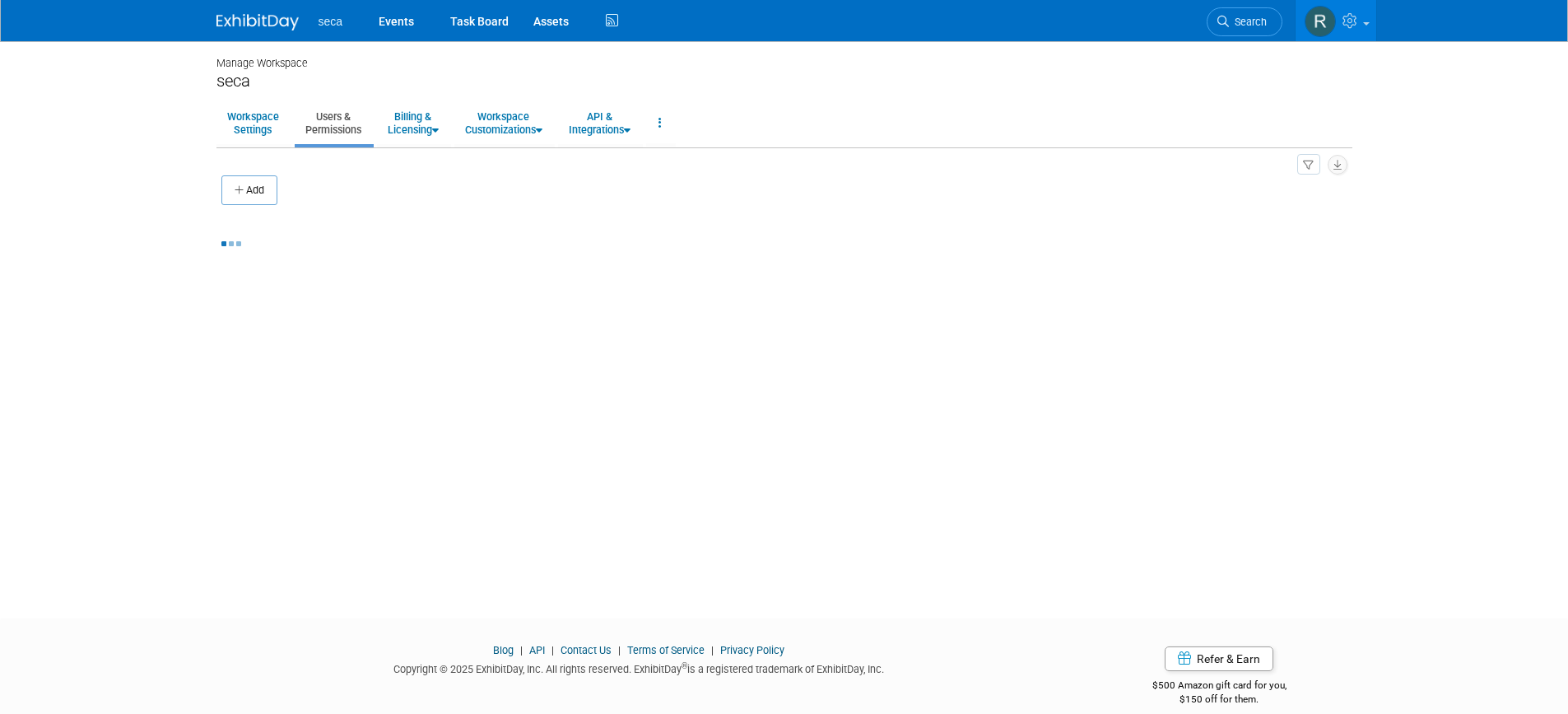 scroll, scrollTop: 0, scrollLeft: 0, axis: both 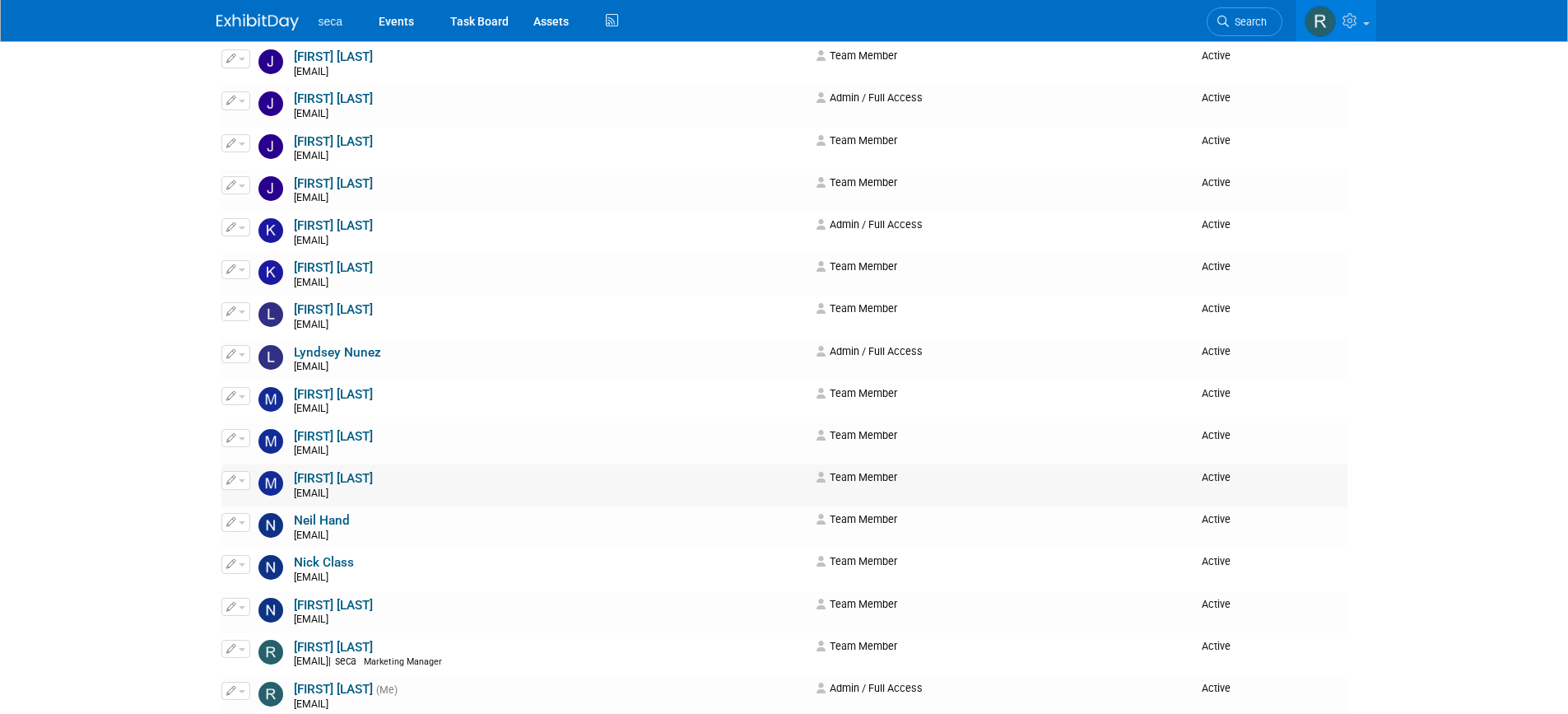 click at bounding box center [235, 480] 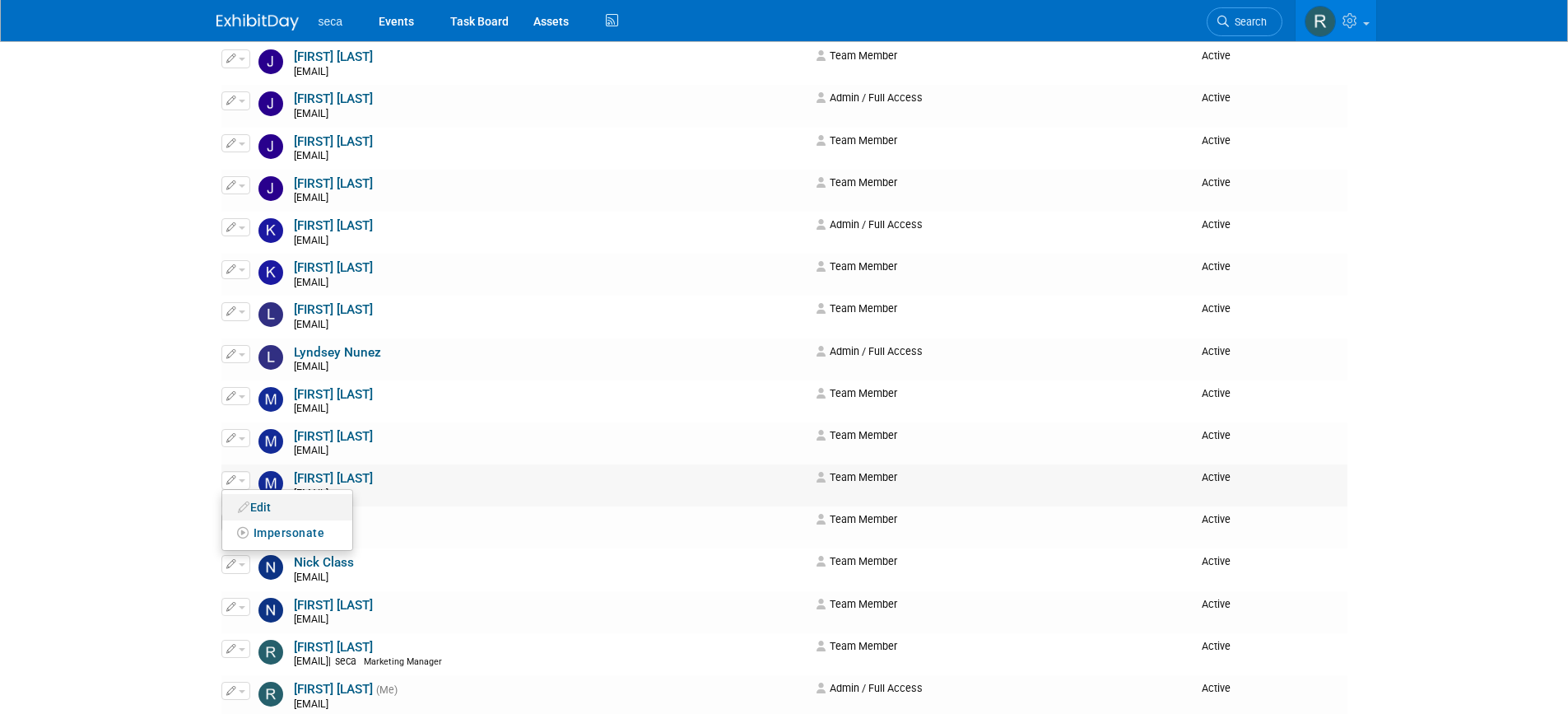 click on "Edit" at bounding box center [287, 507] 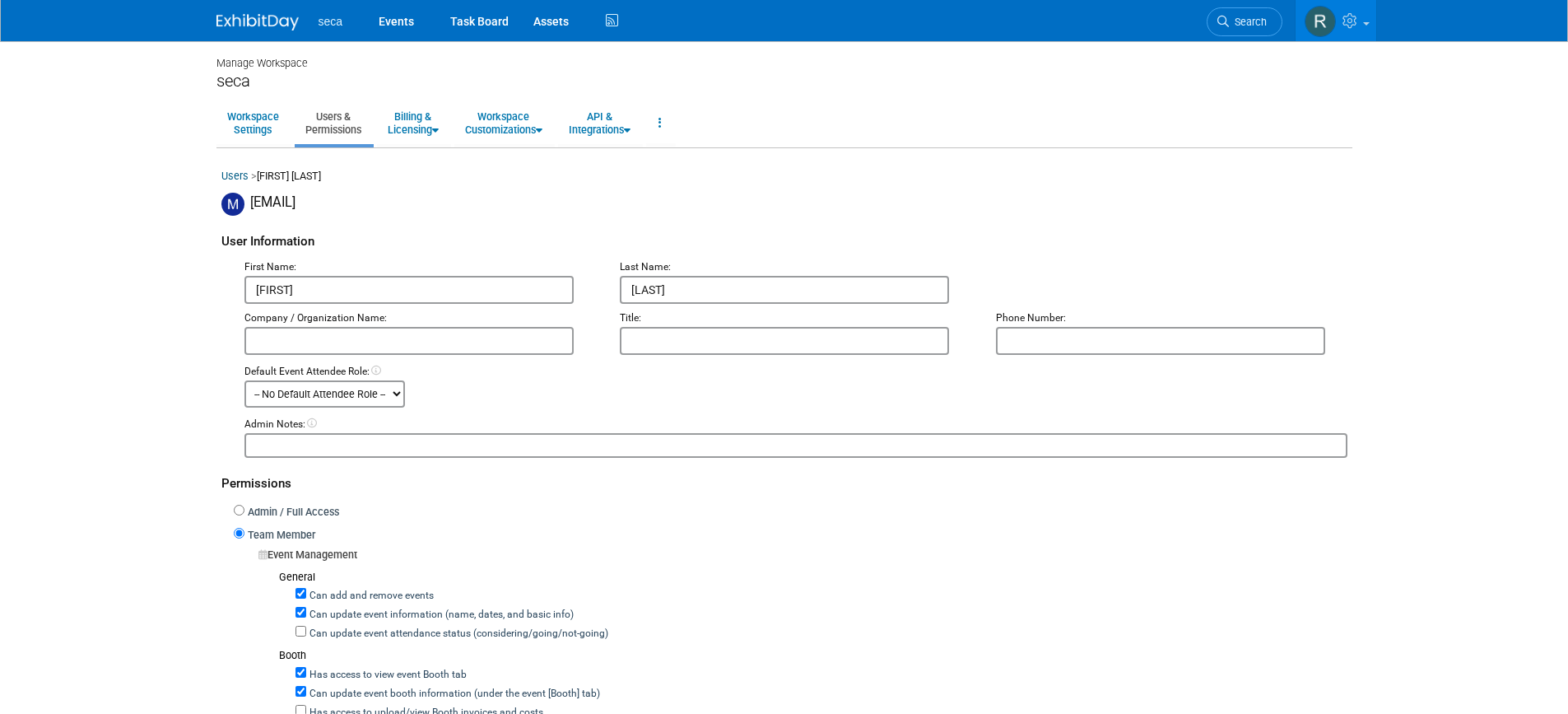 scroll, scrollTop: 0, scrollLeft: 0, axis: both 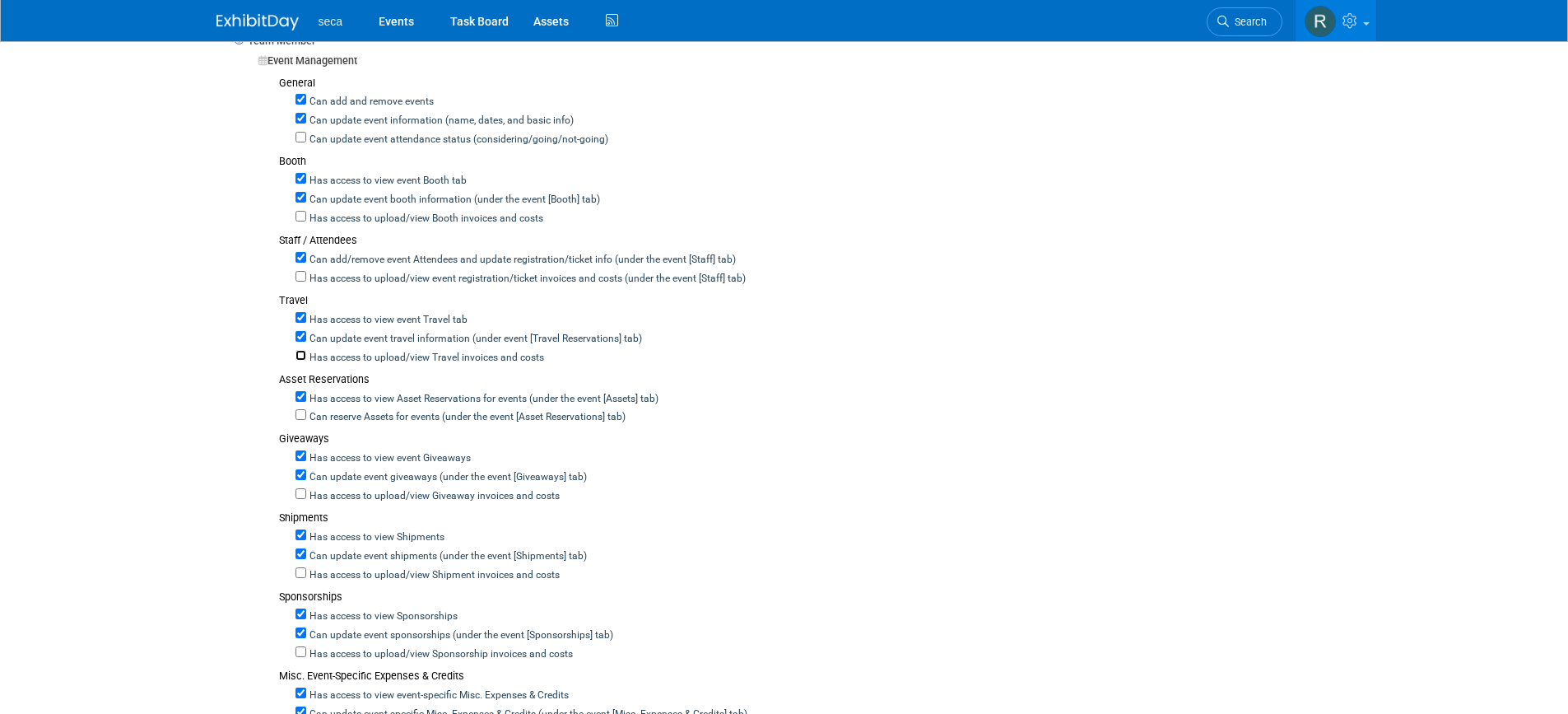 click on "Has access to upload/view Travel invoices and costs" at bounding box center [300, 355] 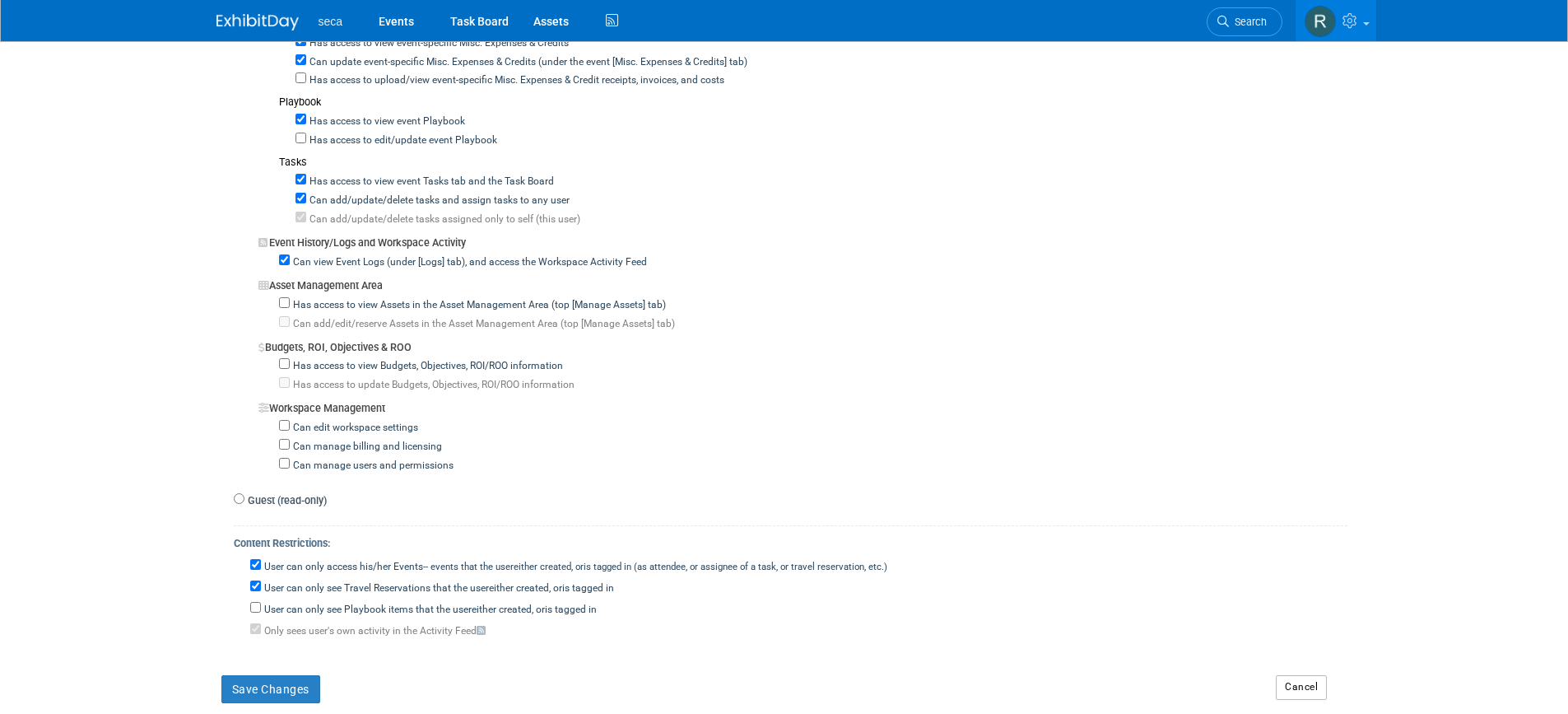 scroll, scrollTop: 1375, scrollLeft: 0, axis: vertical 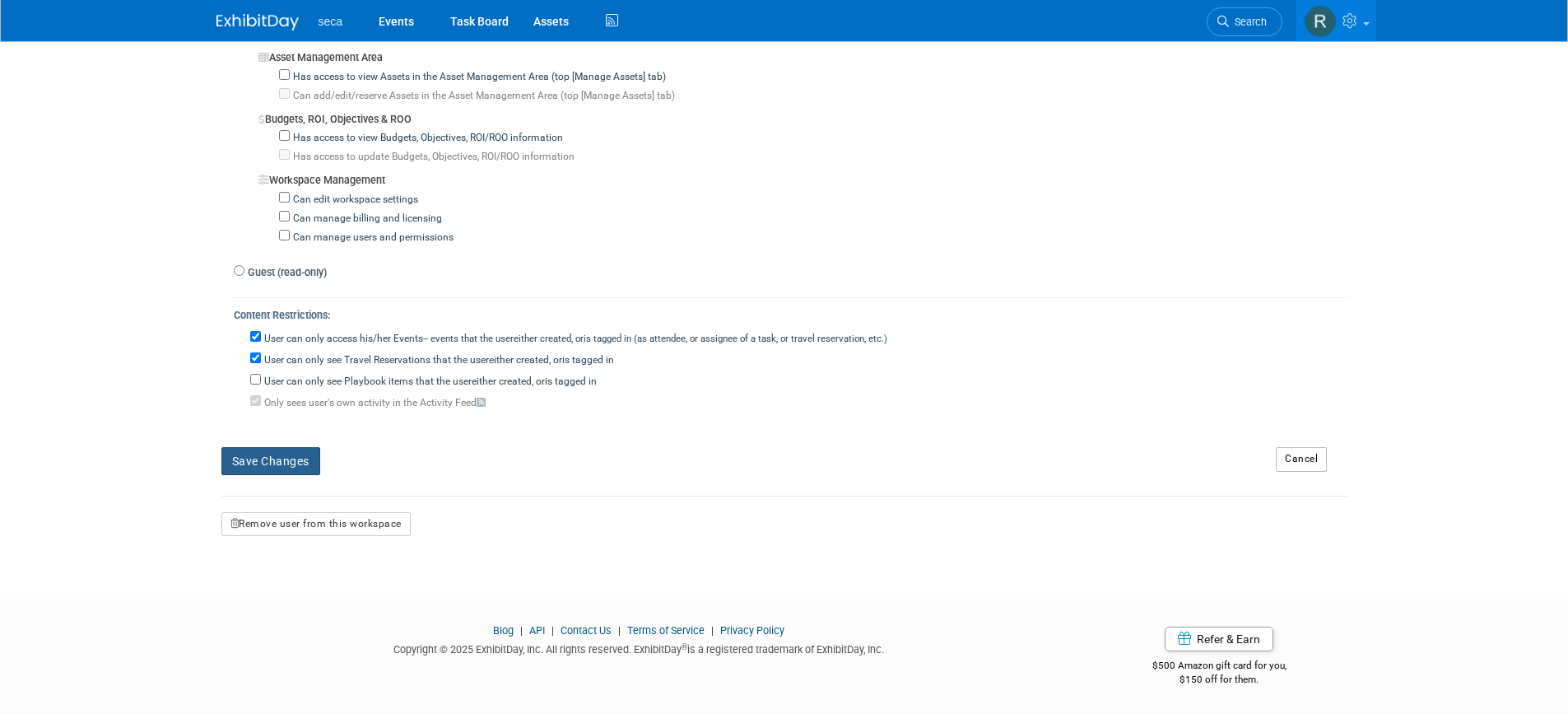 click on "Save Changes" at bounding box center (271, 461) 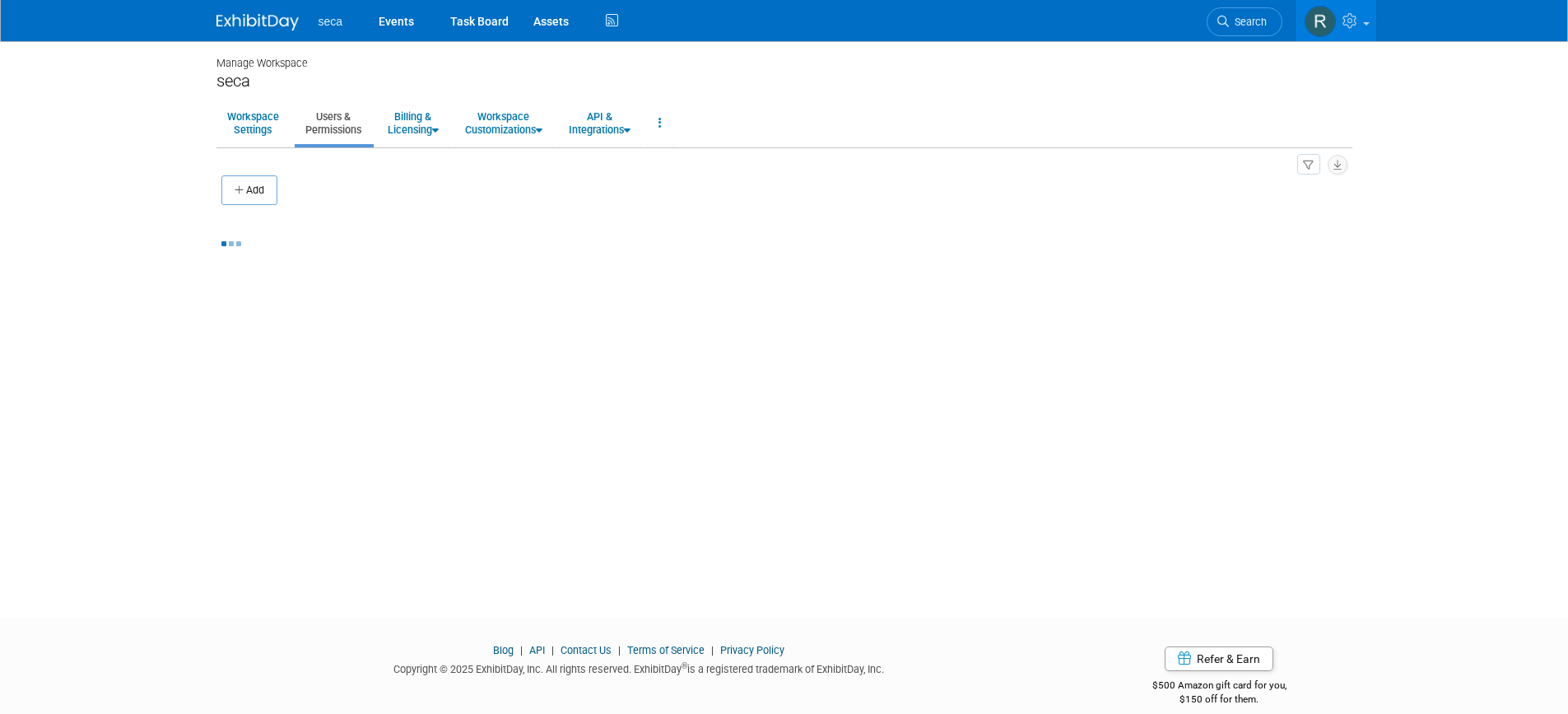 scroll, scrollTop: 0, scrollLeft: 0, axis: both 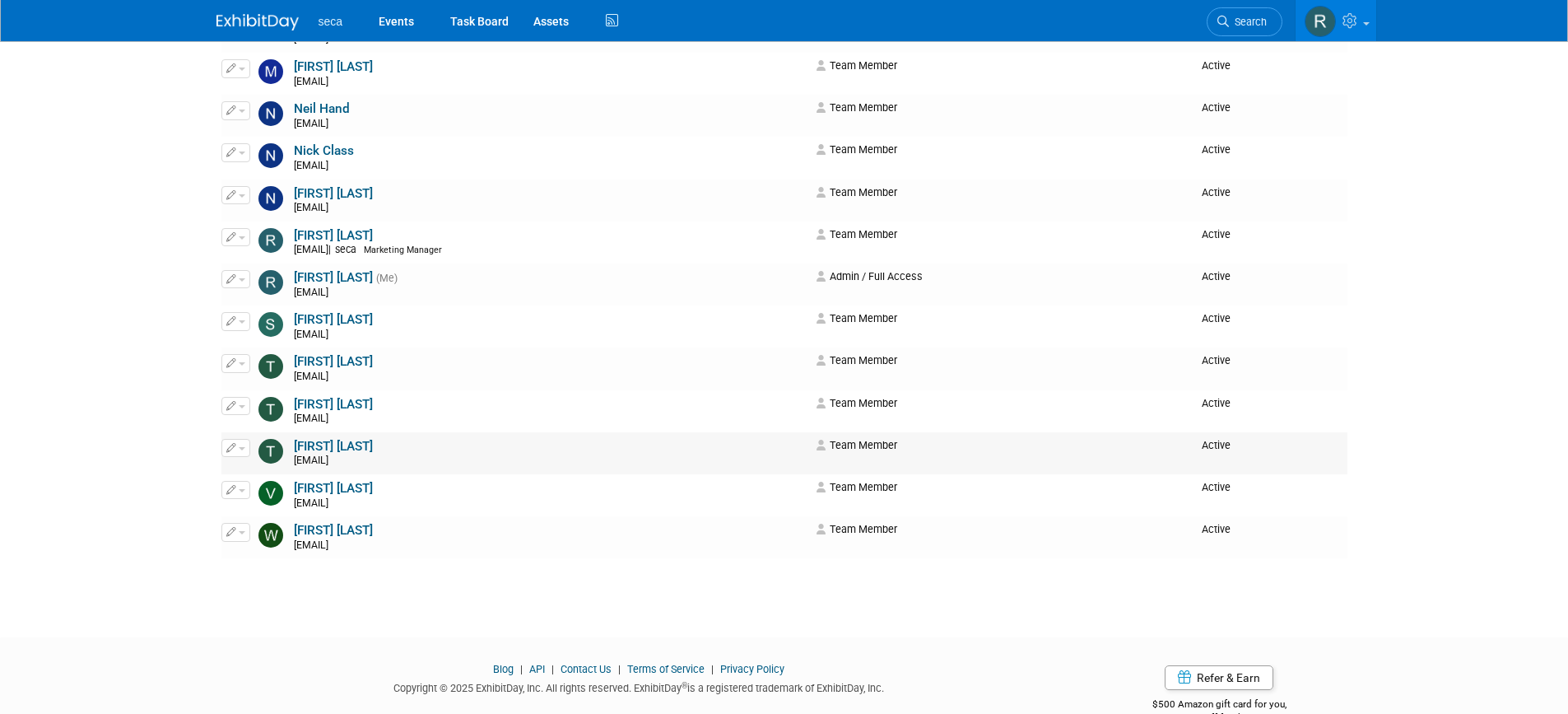 click at bounding box center (235, 448) 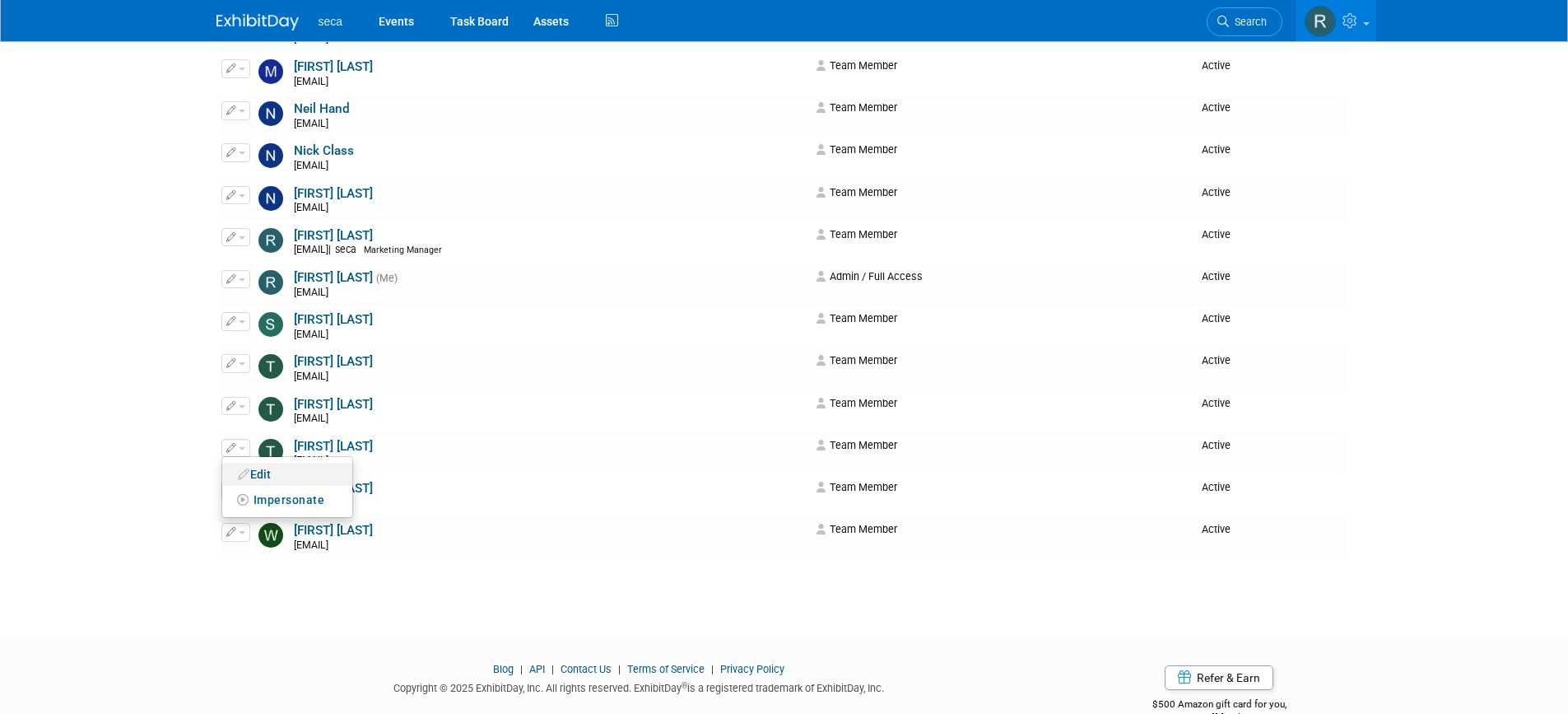click on "Edit" at bounding box center [287, 474] 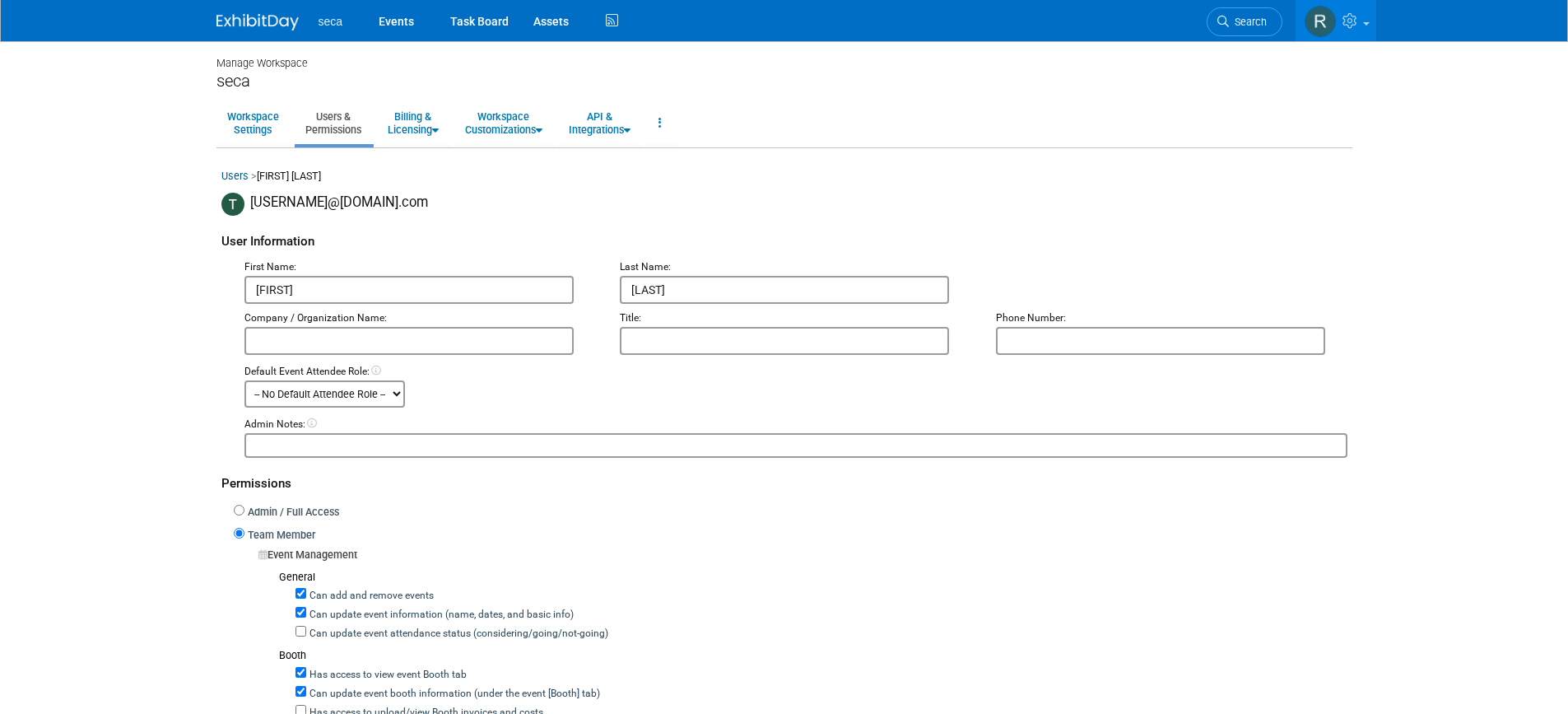scroll, scrollTop: 0, scrollLeft: 0, axis: both 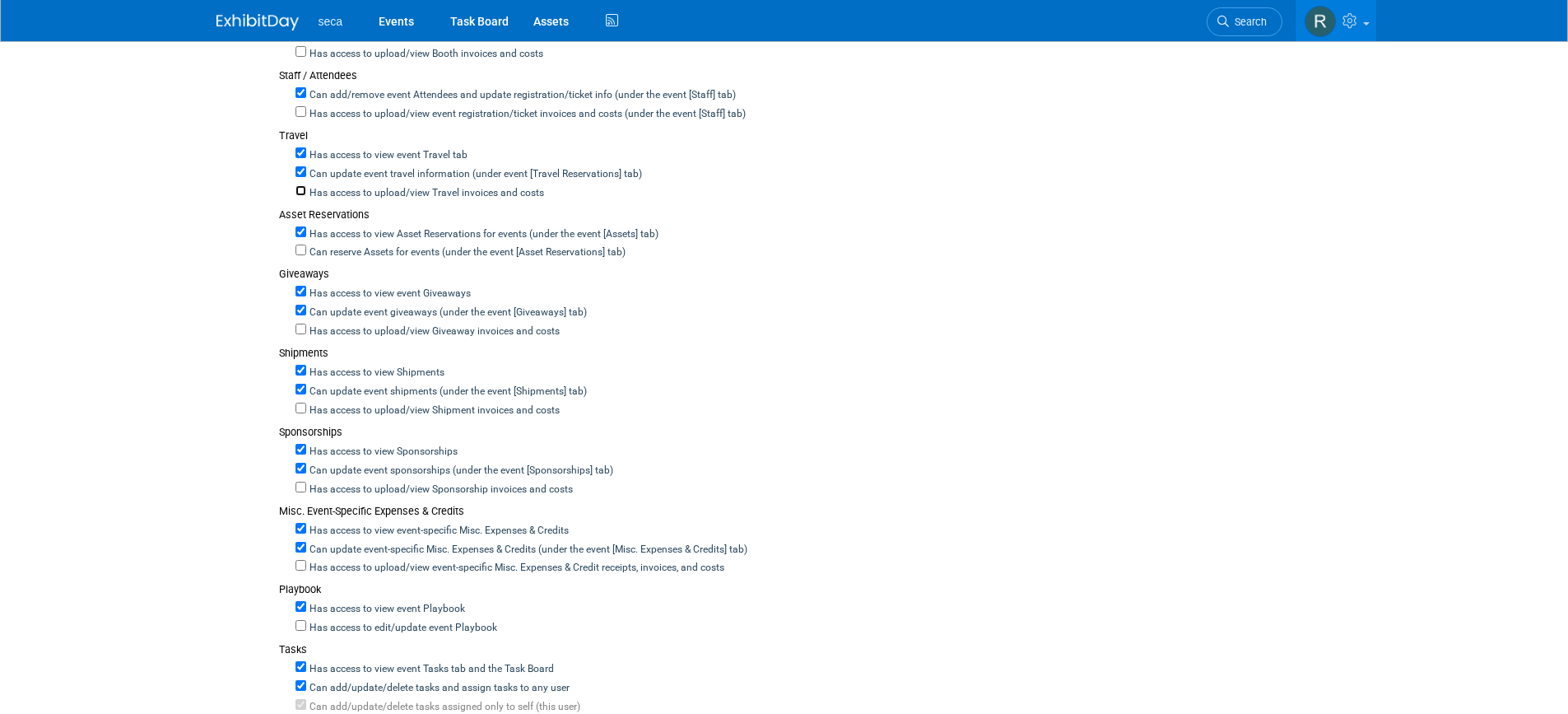 click on "Has access to upload/view Travel invoices and costs" at bounding box center [300, 190] 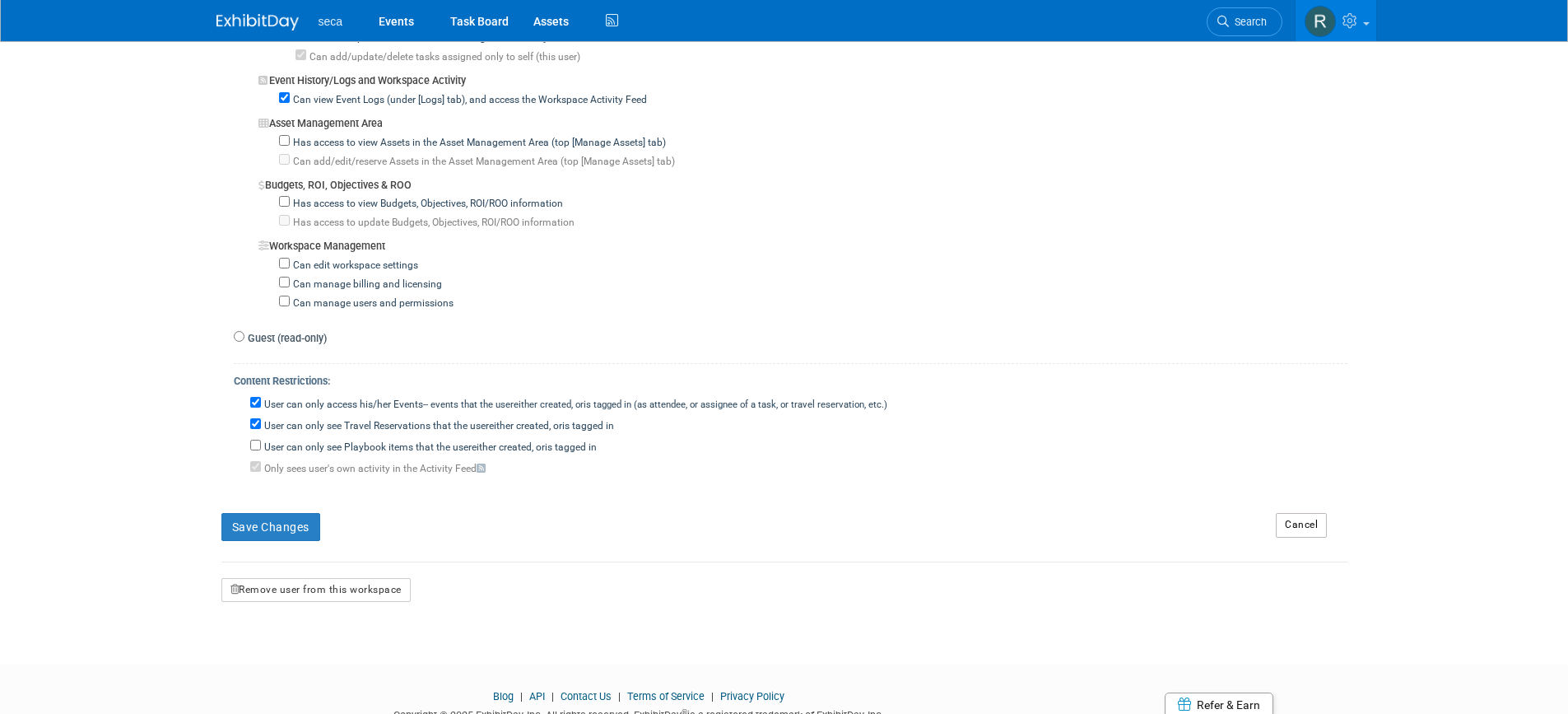 scroll, scrollTop: 1318, scrollLeft: 0, axis: vertical 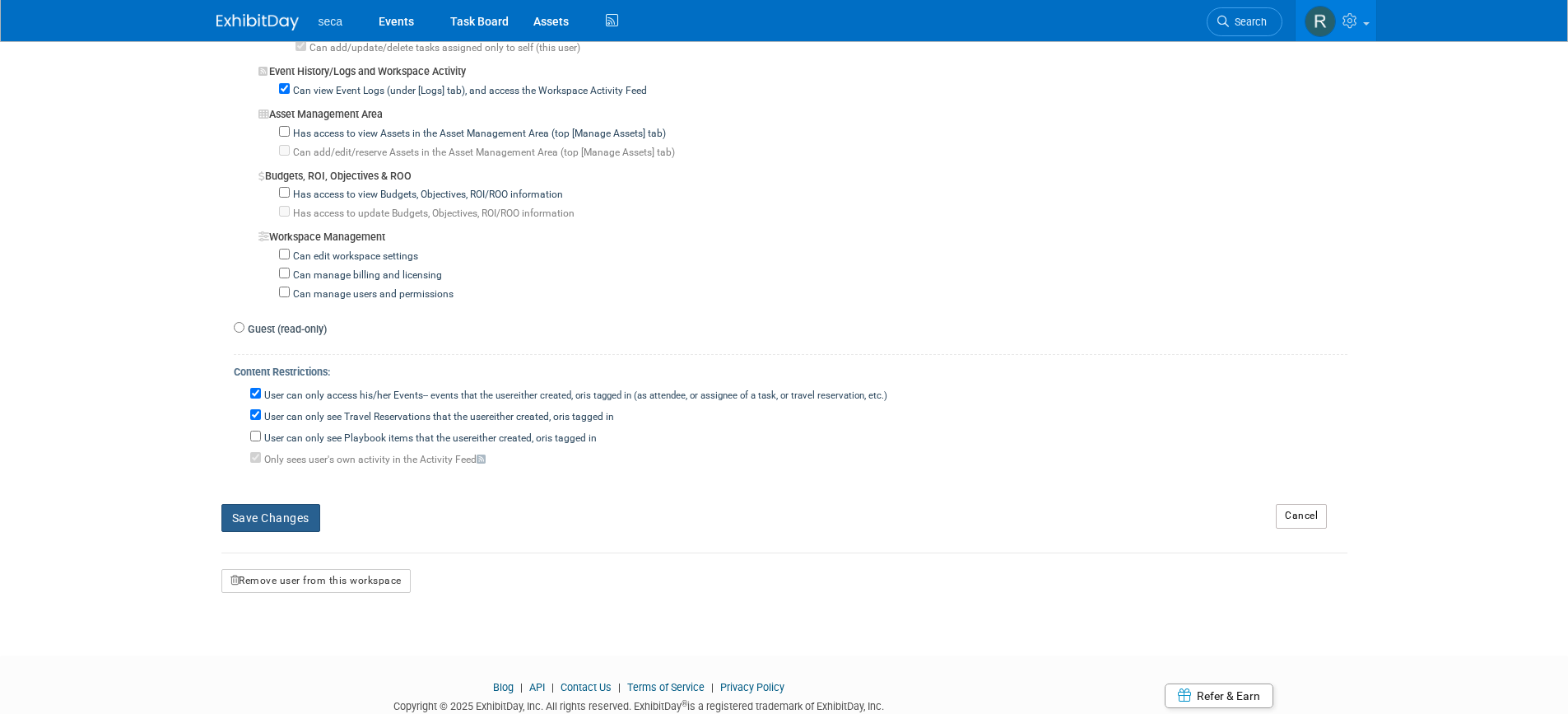 click on "Save Changes" at bounding box center [271, 518] 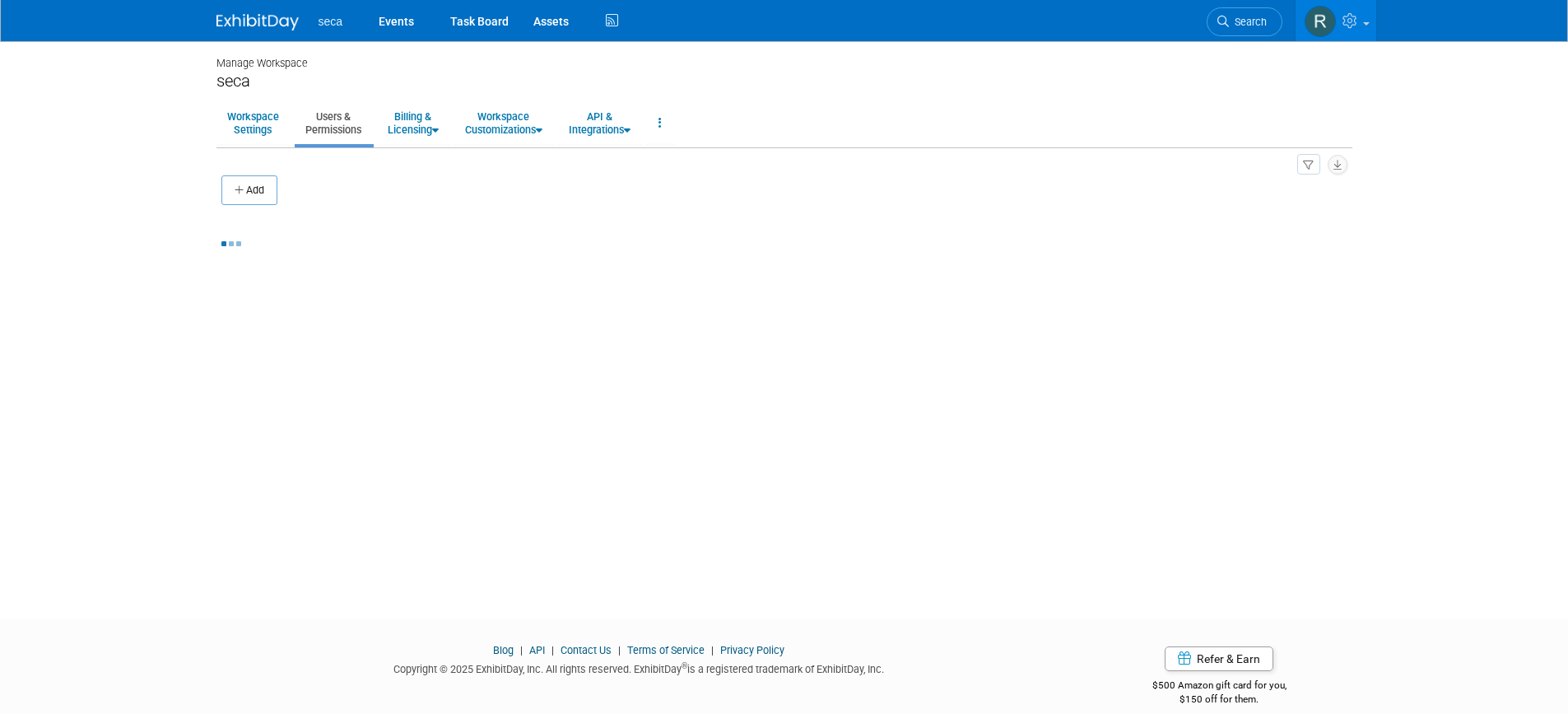 scroll, scrollTop: 0, scrollLeft: 0, axis: both 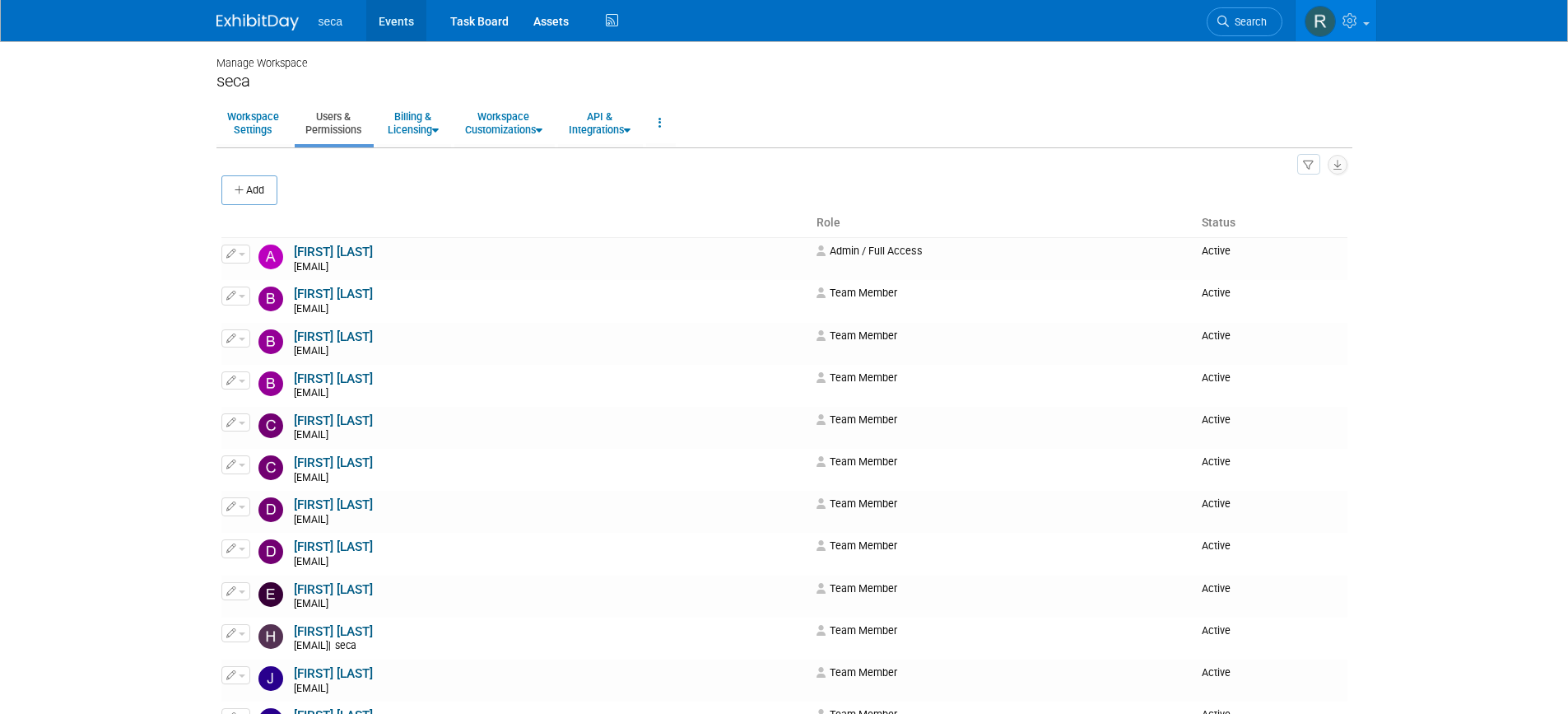 click on "Events" at bounding box center (396, 21) 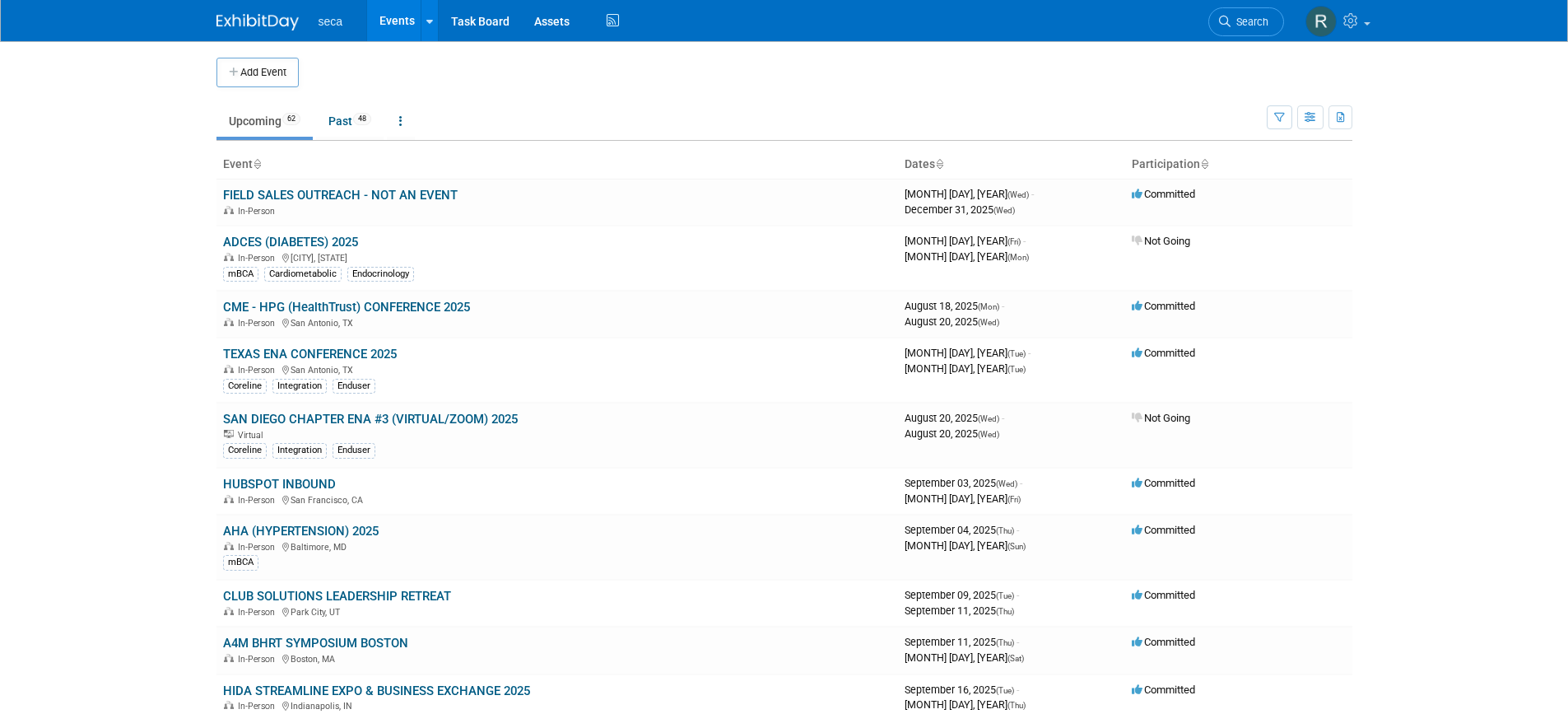 scroll, scrollTop: 0, scrollLeft: 0, axis: both 